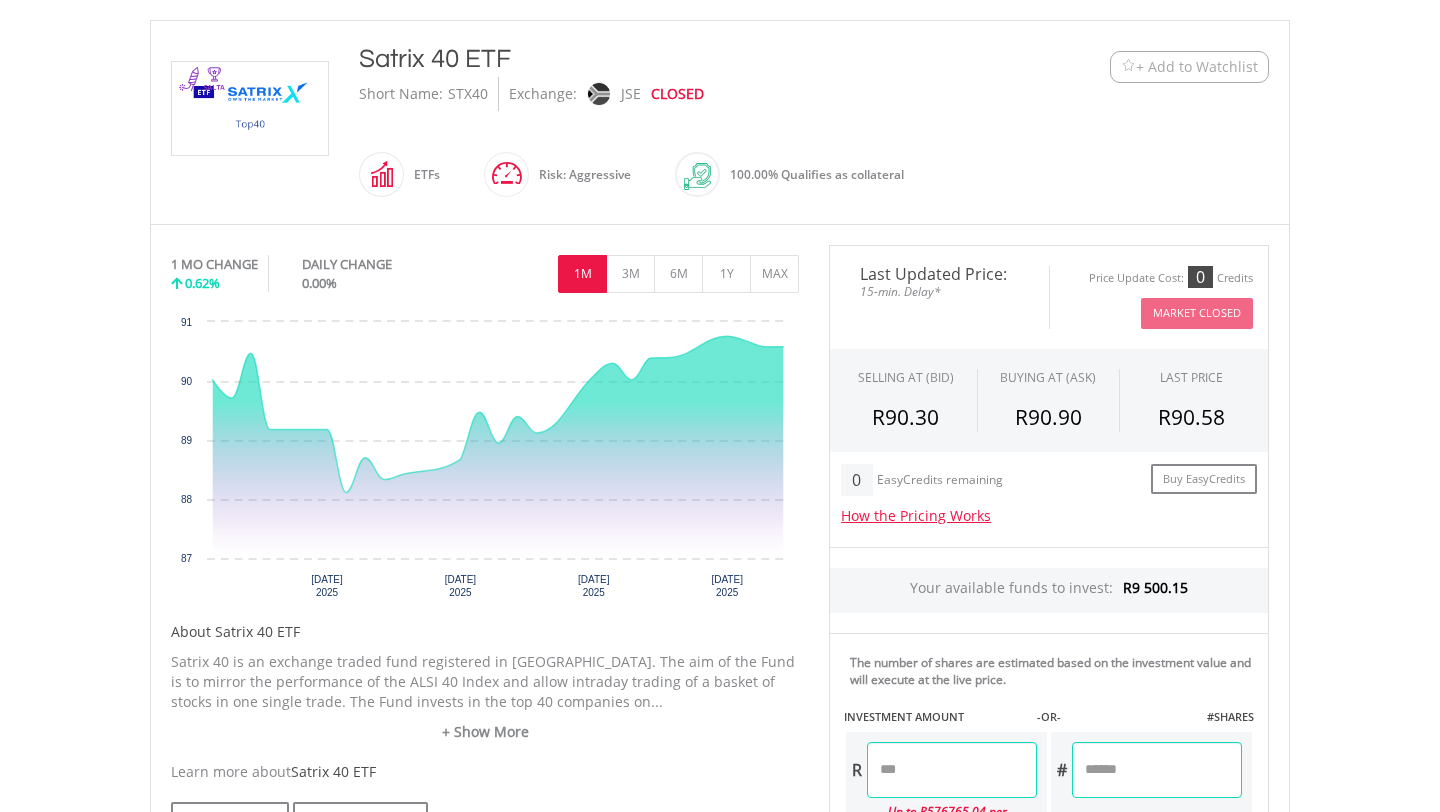 scroll, scrollTop: 420, scrollLeft: 0, axis: vertical 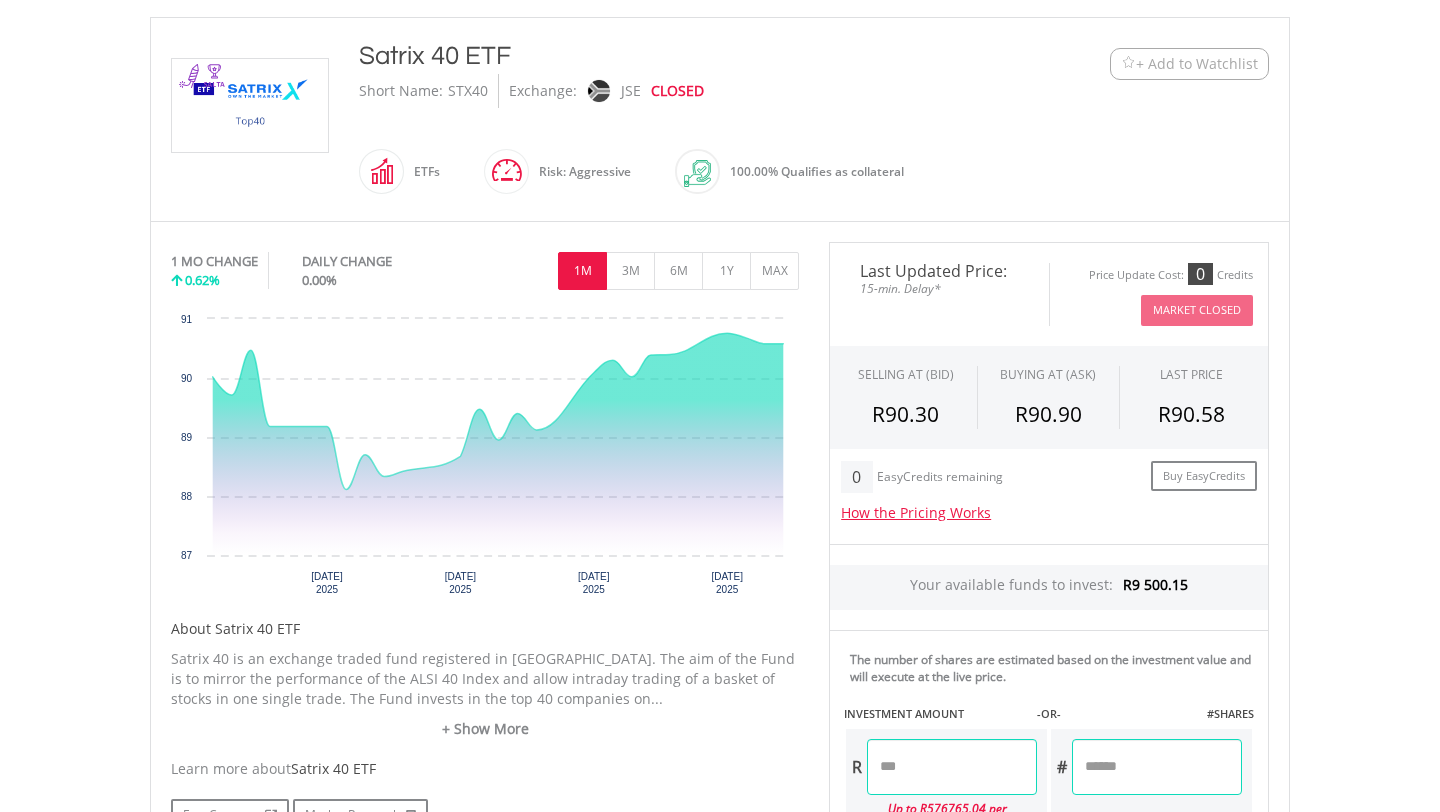 click on "+ Add to Watchlist" at bounding box center [1197, 64] 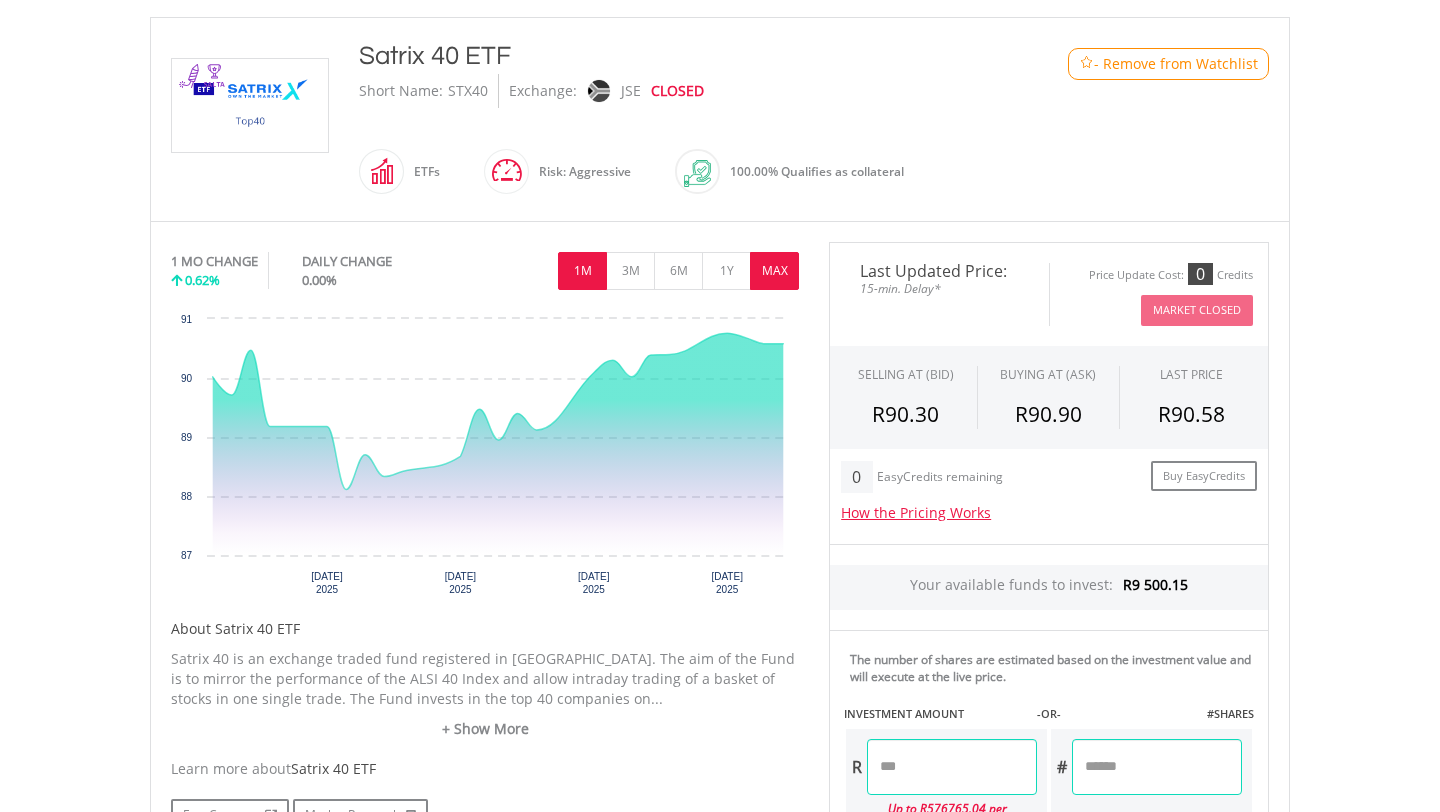 click on "MAX" at bounding box center [774, 271] 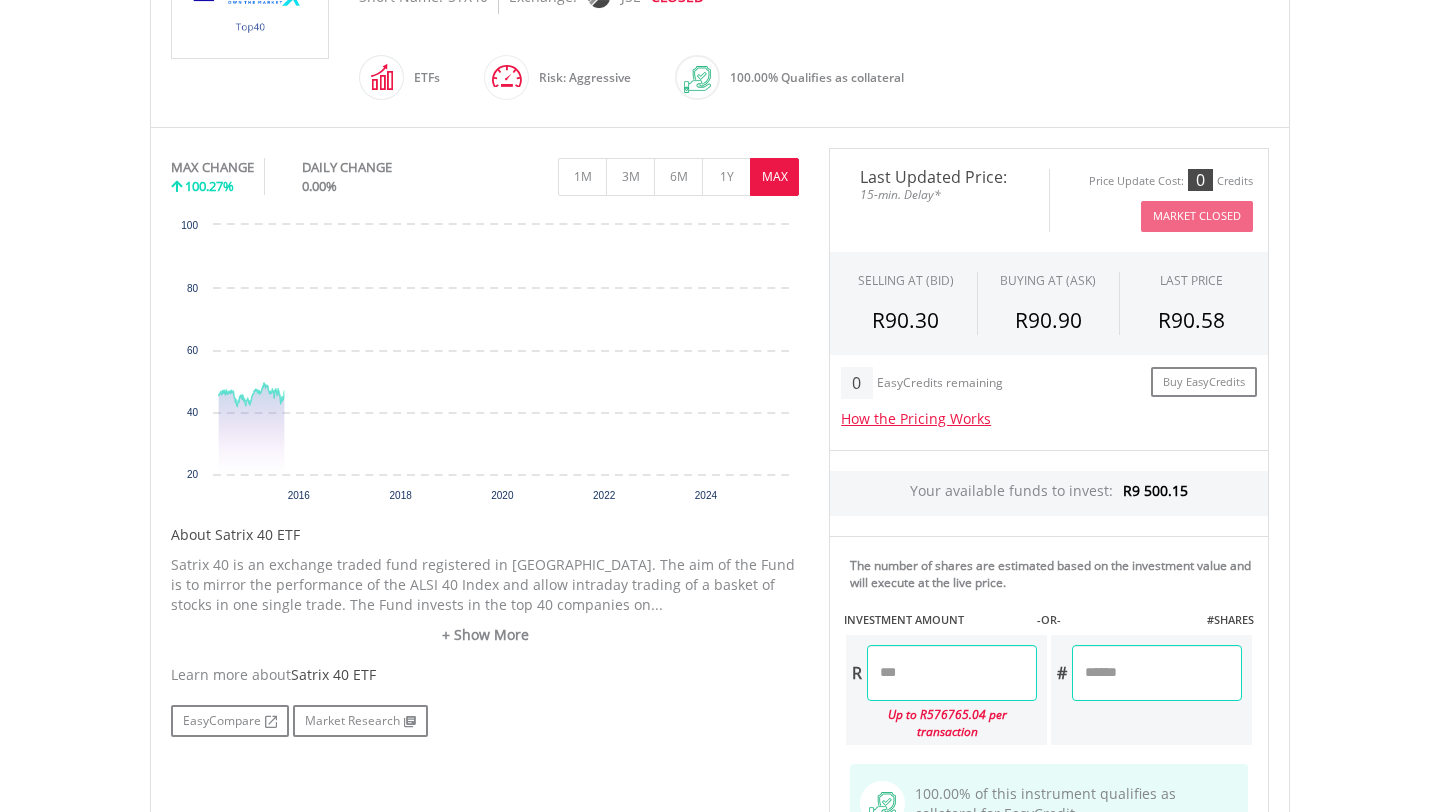 scroll, scrollTop: 534, scrollLeft: 0, axis: vertical 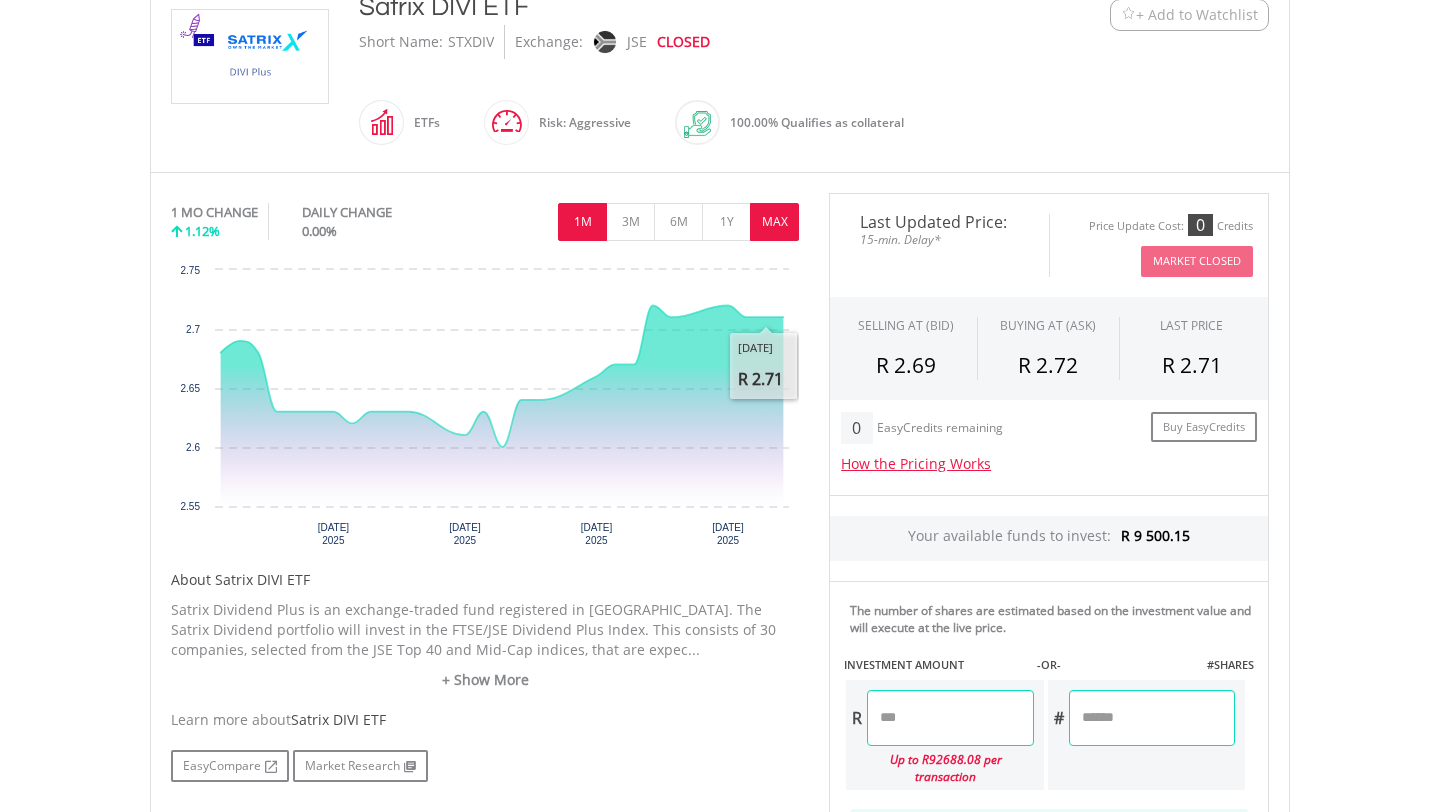 click on "MAX" at bounding box center [774, 222] 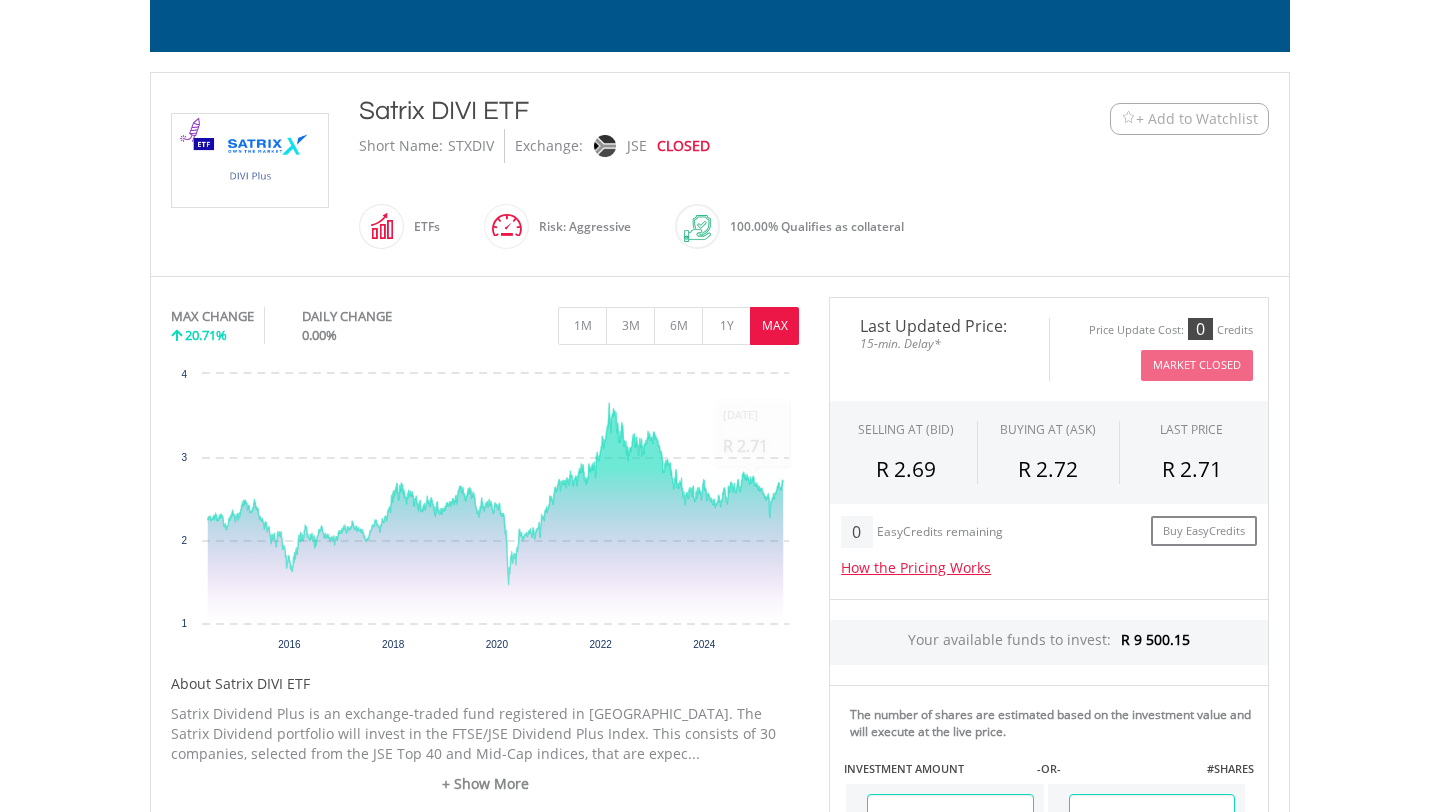 scroll, scrollTop: 326, scrollLeft: 0, axis: vertical 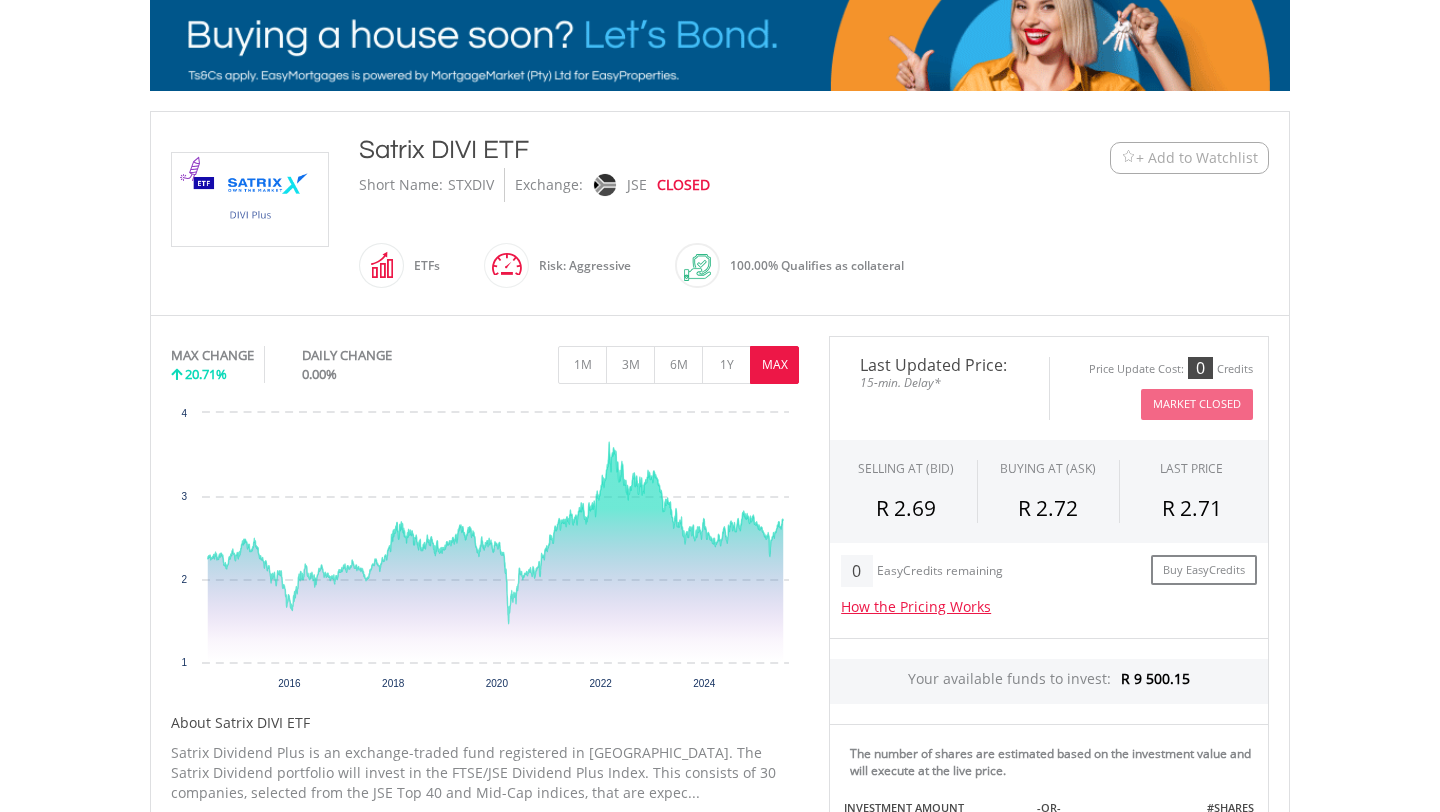 click on "+ Add to Watchlist" at bounding box center (1189, 158) 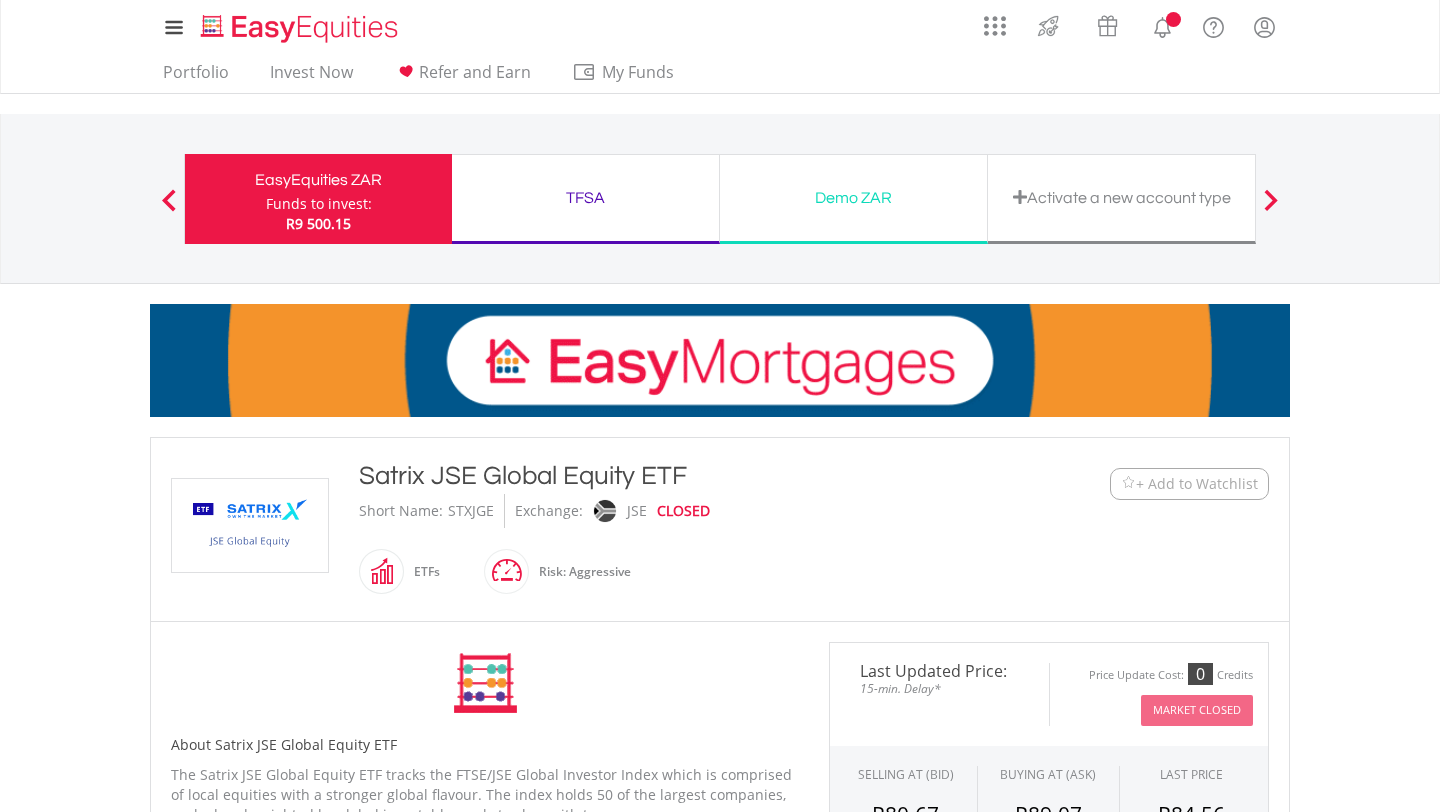 scroll, scrollTop: 0, scrollLeft: 0, axis: both 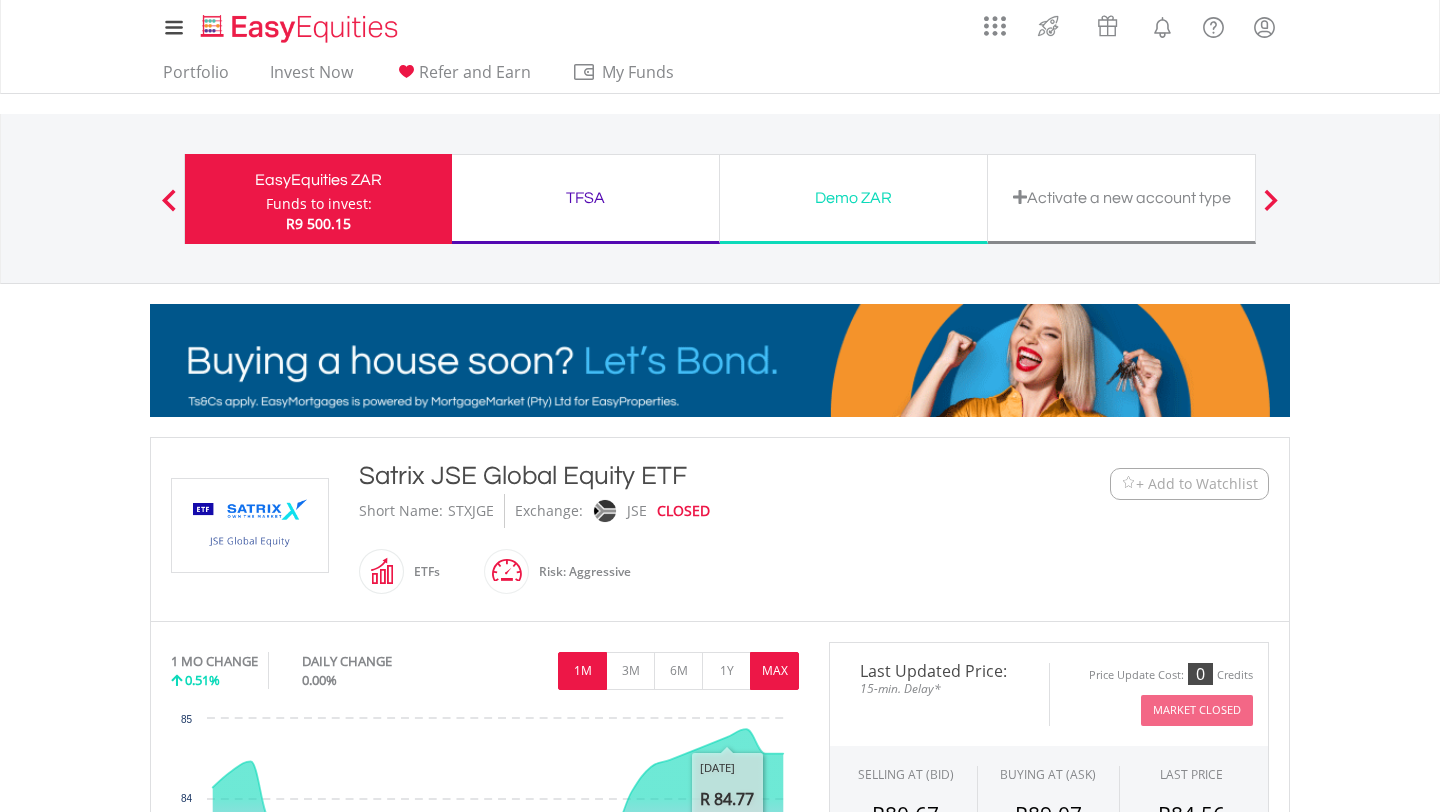 click on "MAX" at bounding box center (774, 671) 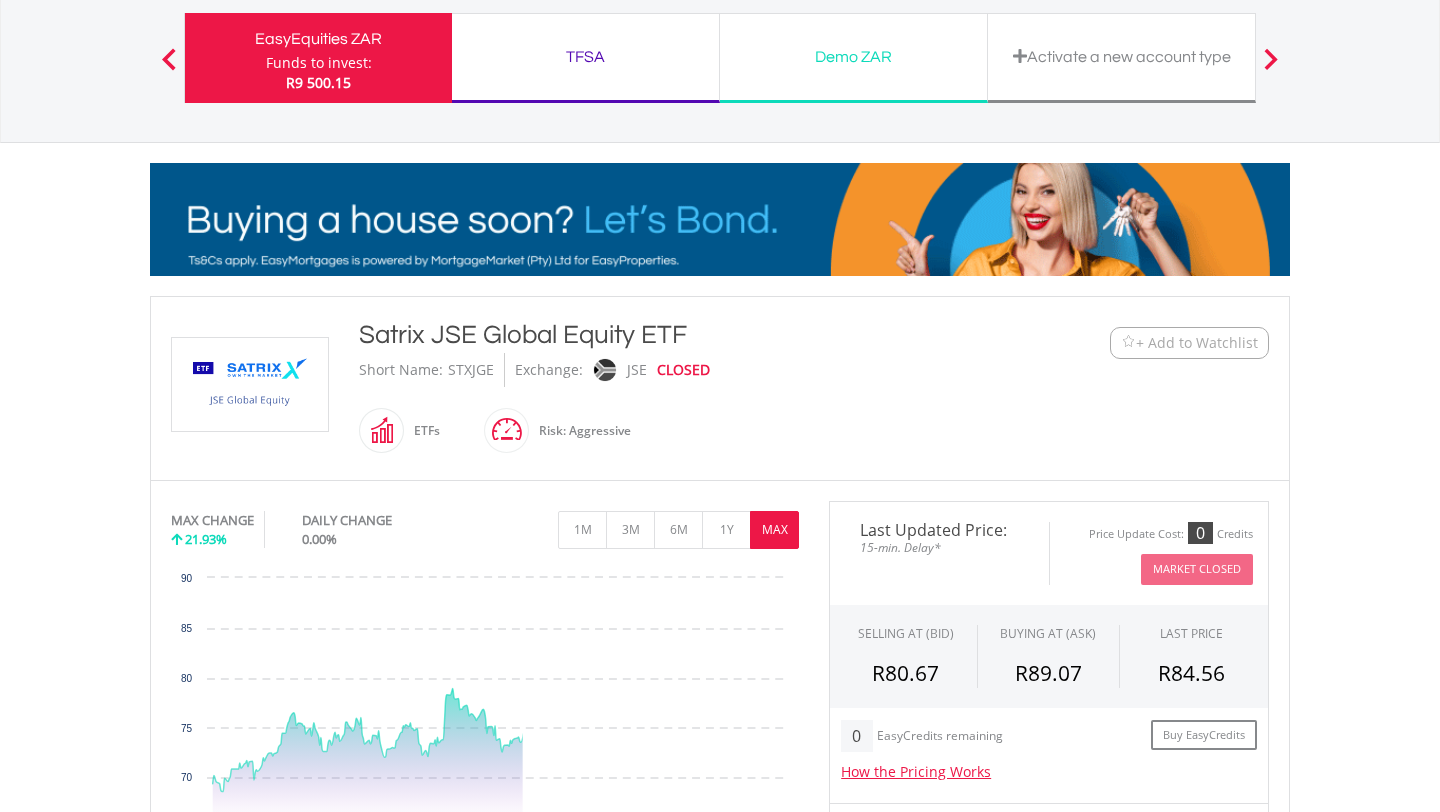 scroll, scrollTop: 371, scrollLeft: 0, axis: vertical 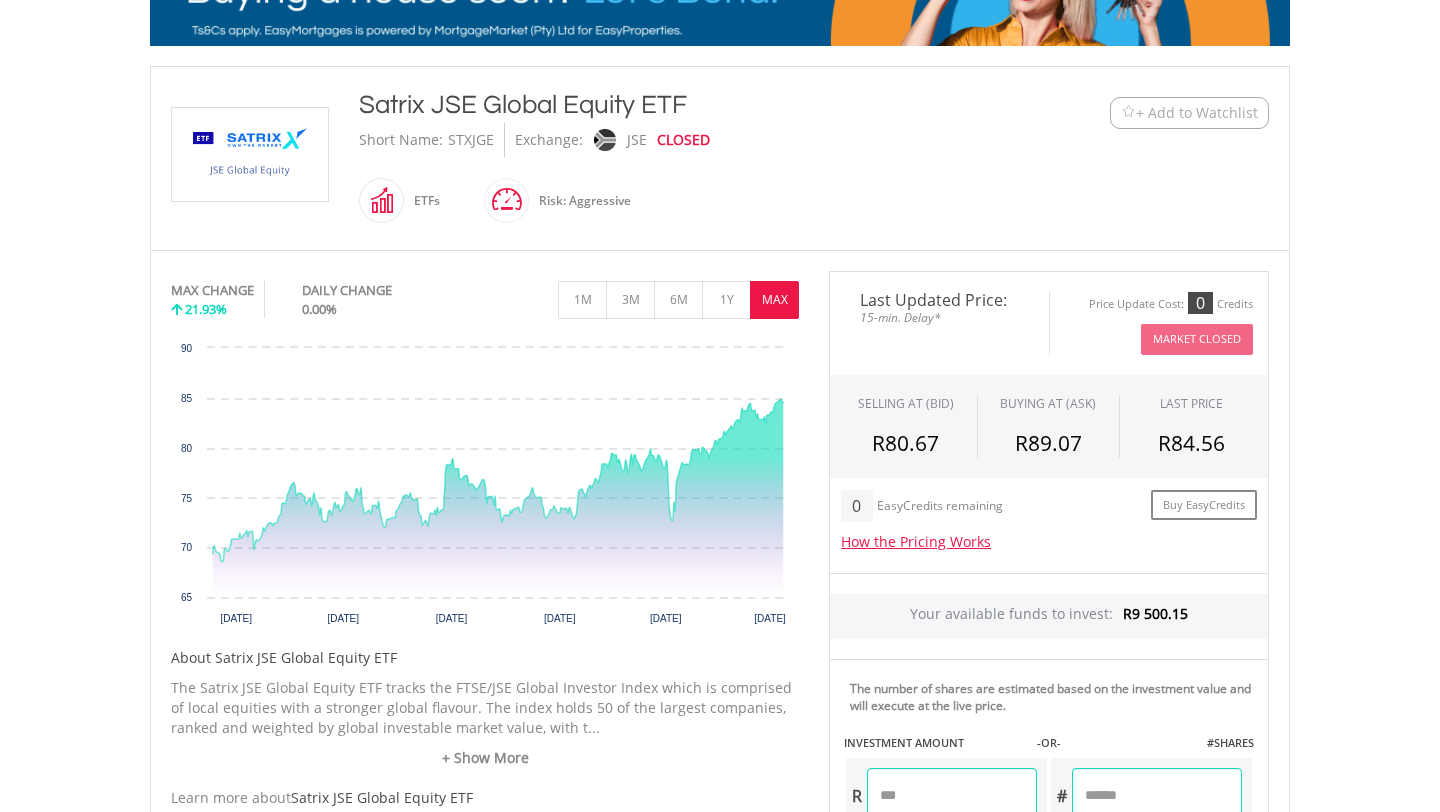 click on "+ Add to Watchlist" at bounding box center [1197, 113] 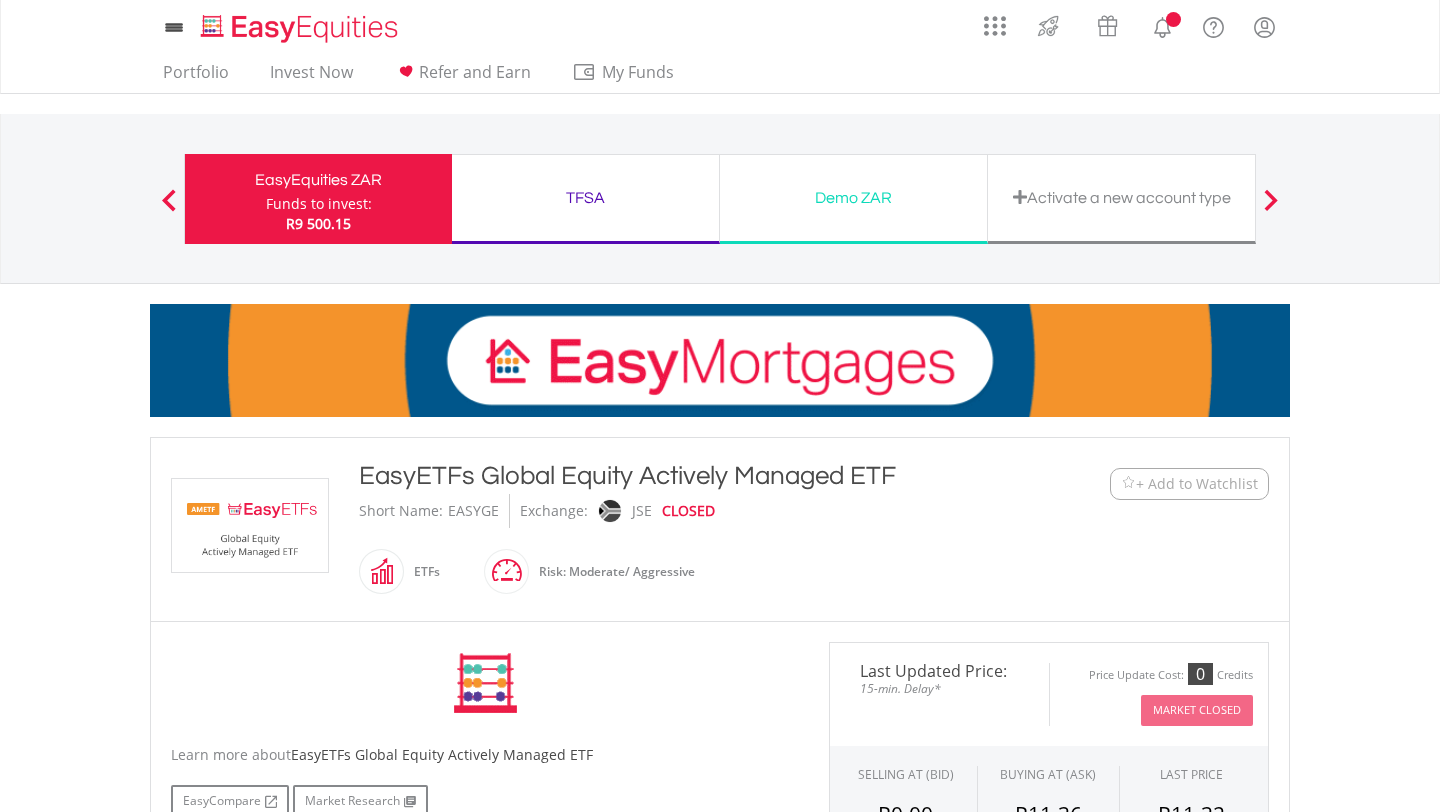 scroll, scrollTop: 0, scrollLeft: 0, axis: both 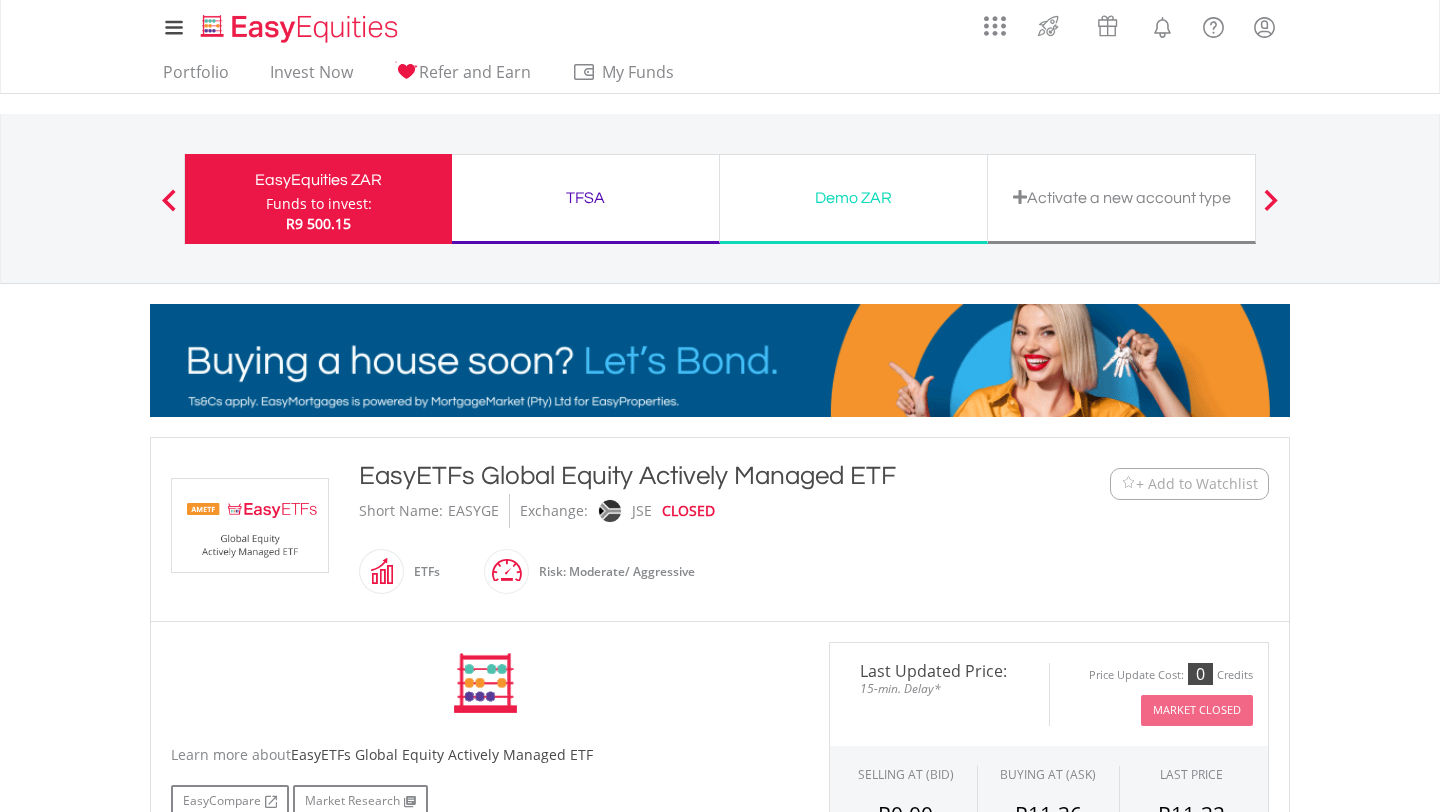 click on "+ Add to Watchlist" at bounding box center [1197, 484] 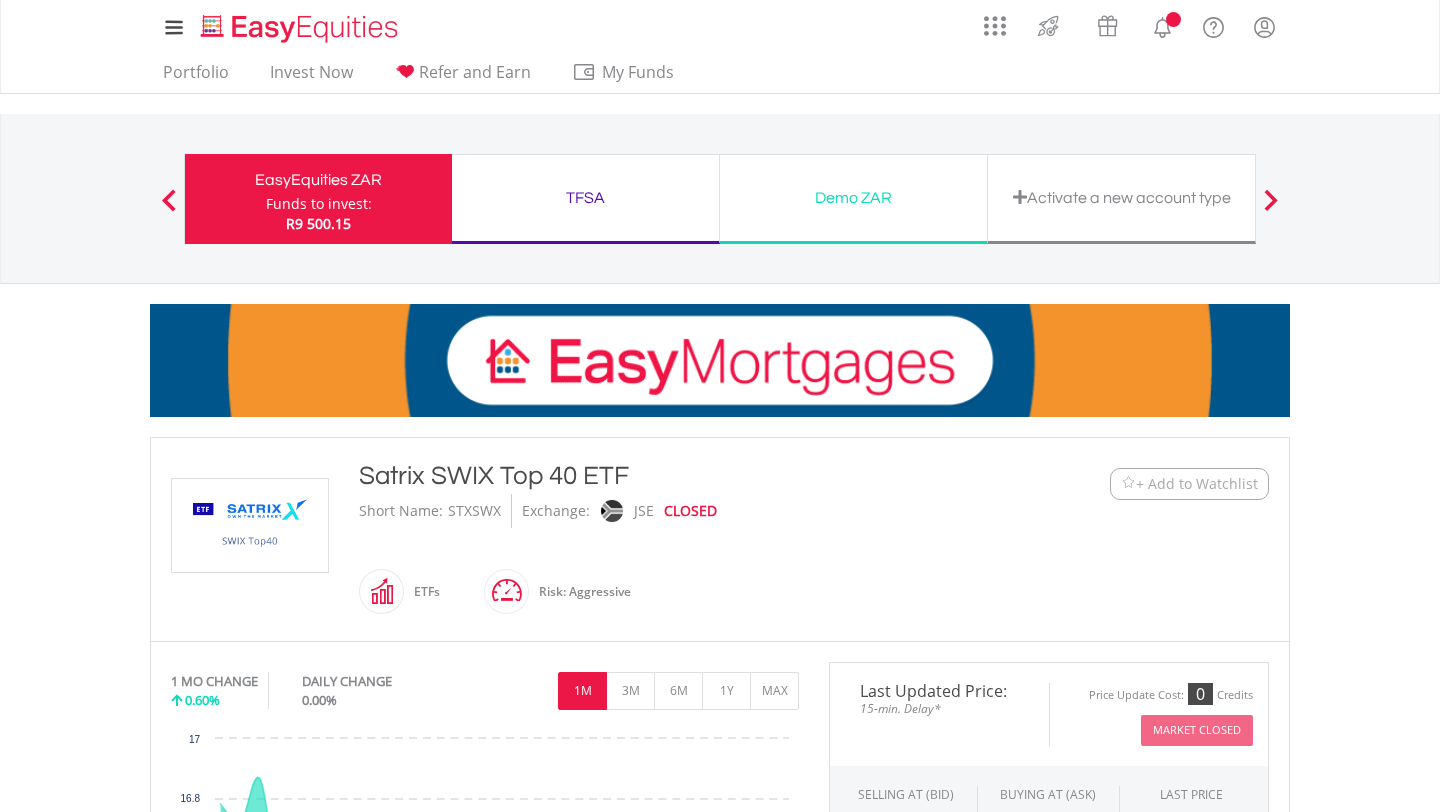 scroll, scrollTop: 421, scrollLeft: 0, axis: vertical 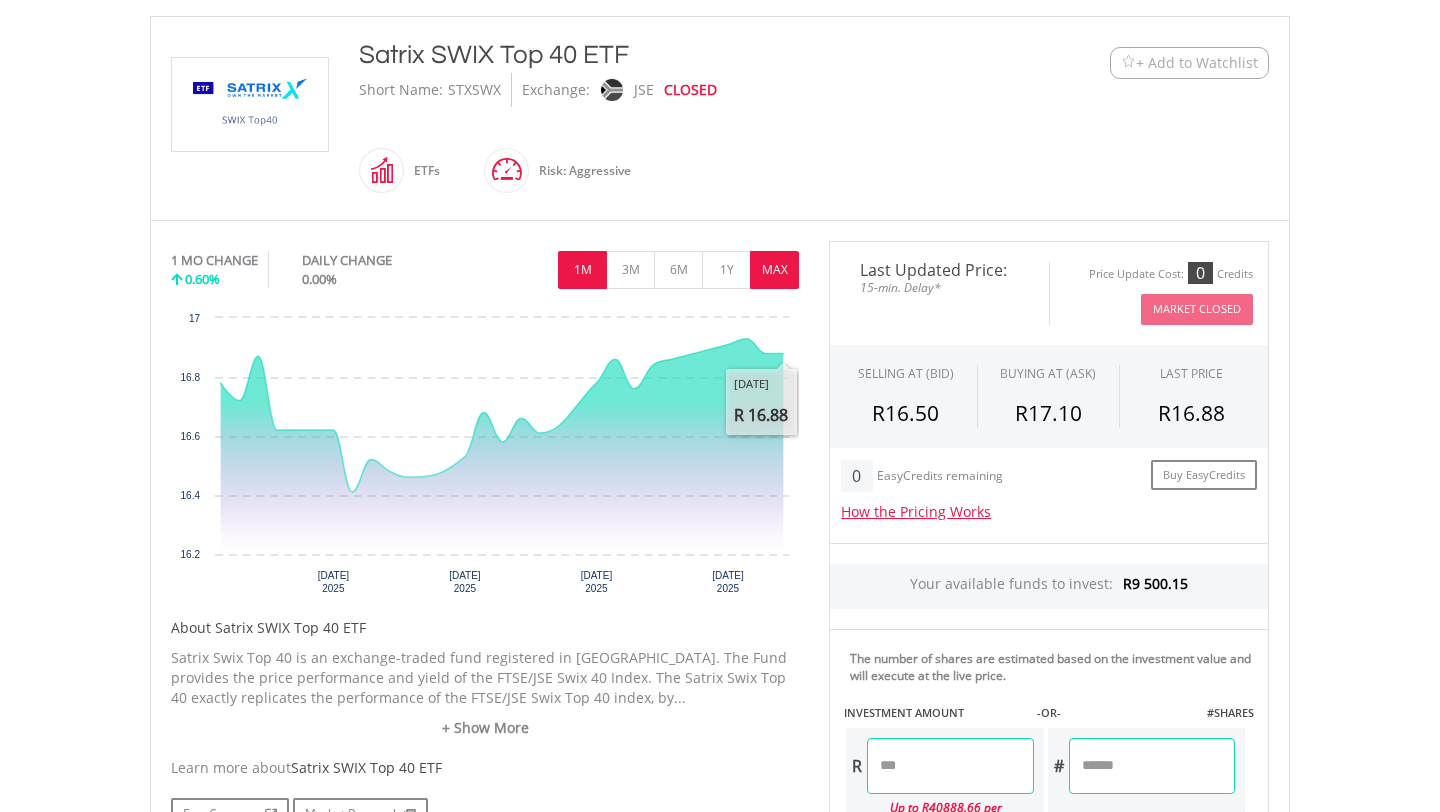 click on "MAX" at bounding box center (774, 270) 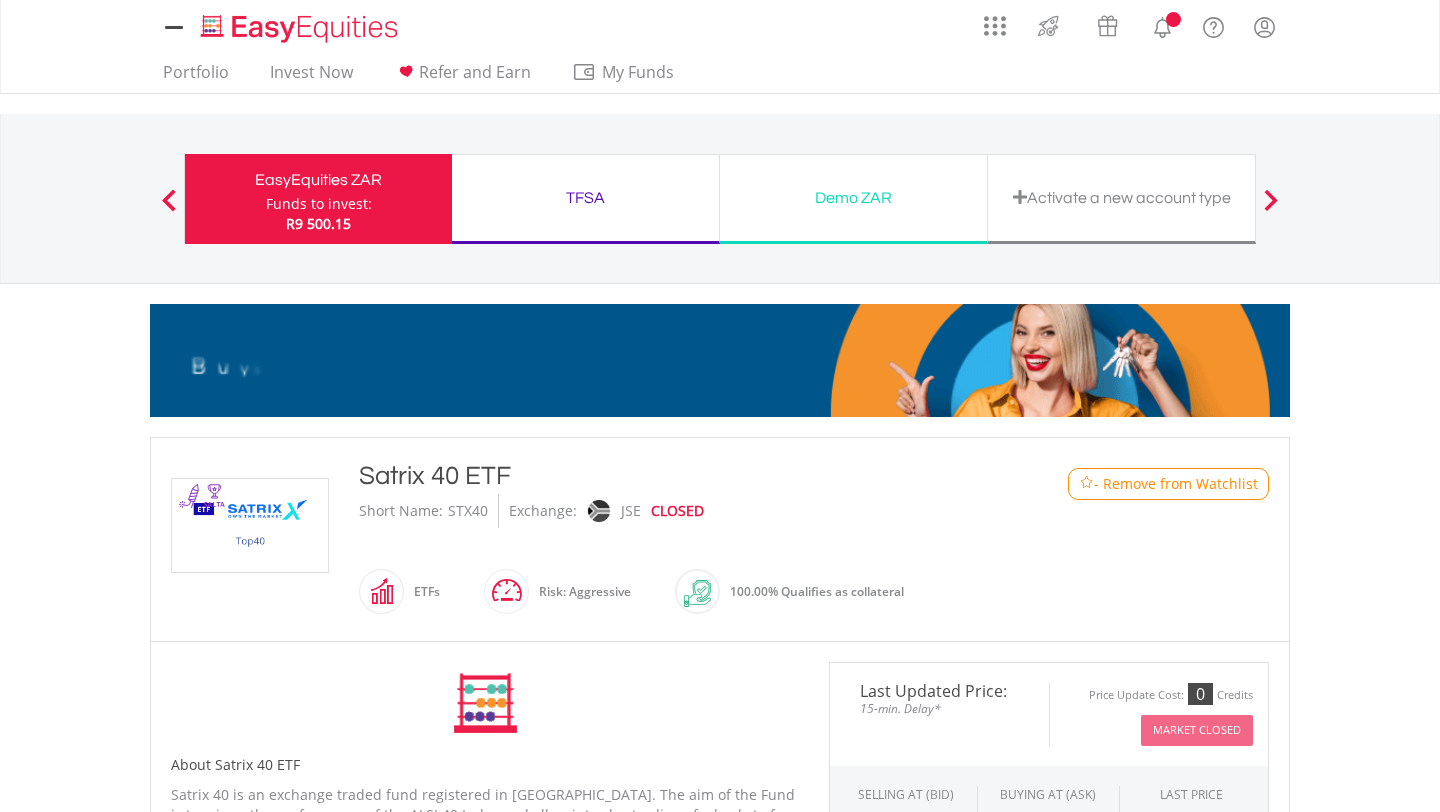 scroll, scrollTop: 0, scrollLeft: 0, axis: both 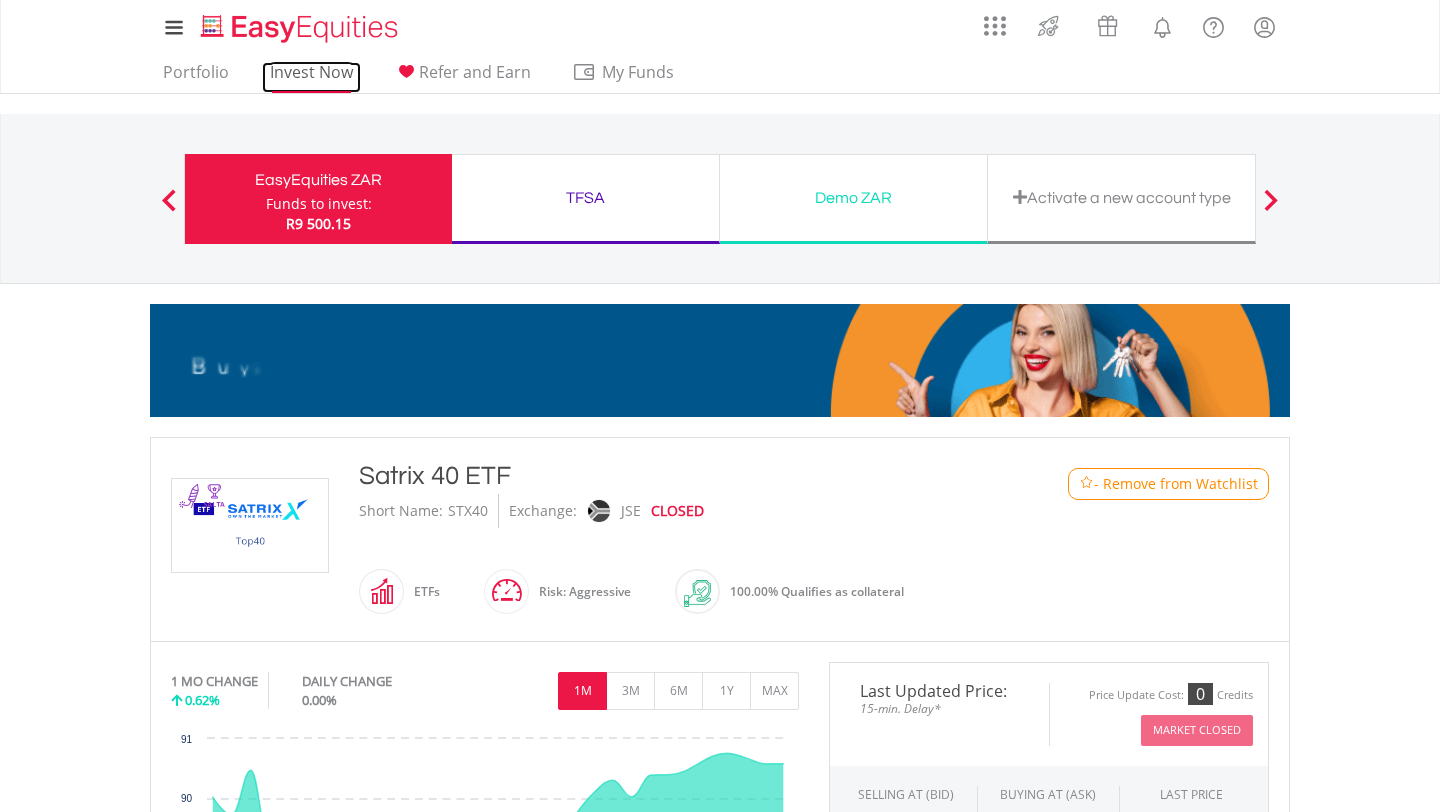 click on "Invest Now" at bounding box center (311, 77) 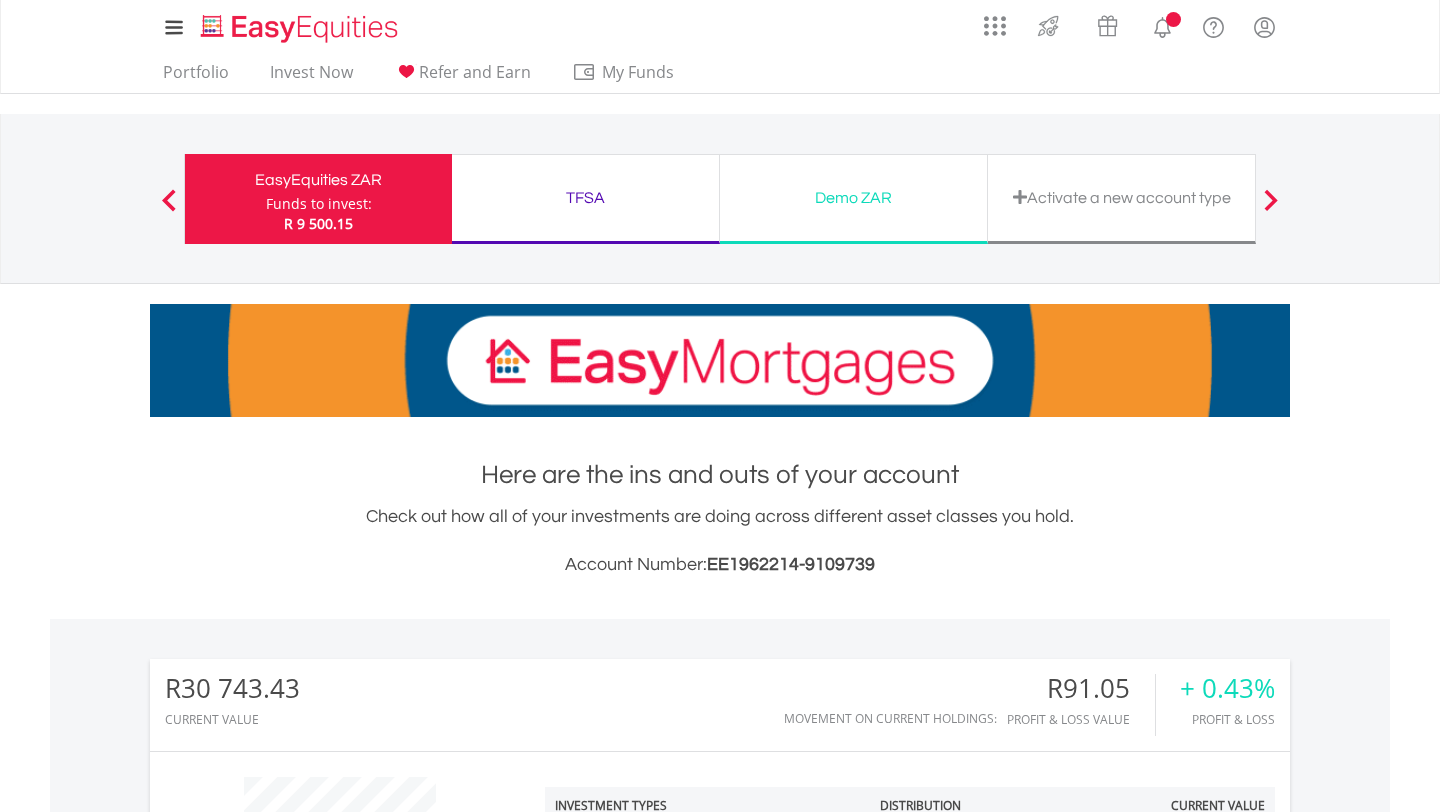 scroll, scrollTop: 952, scrollLeft: 0, axis: vertical 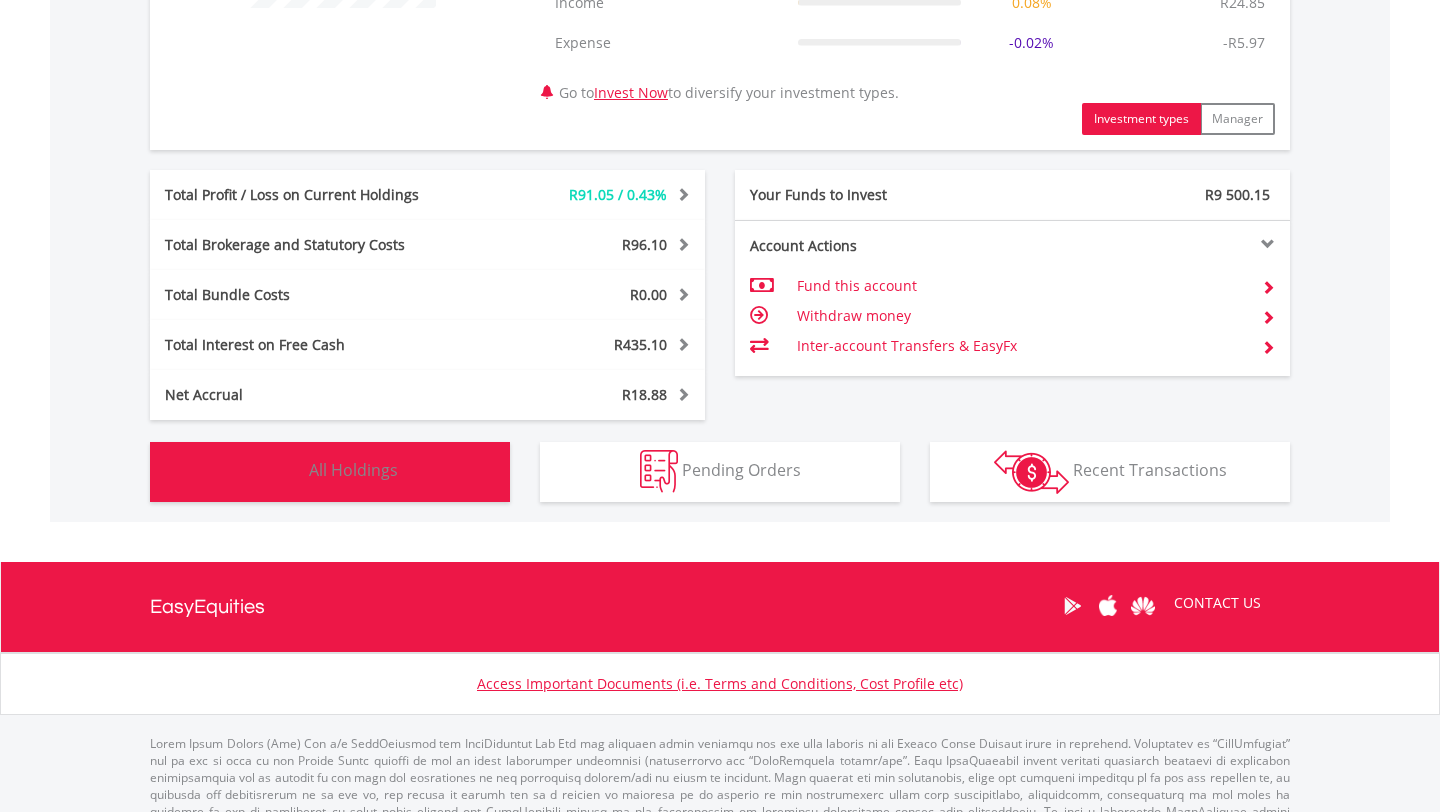 click on "Holdings
All Holdings" at bounding box center [330, 472] 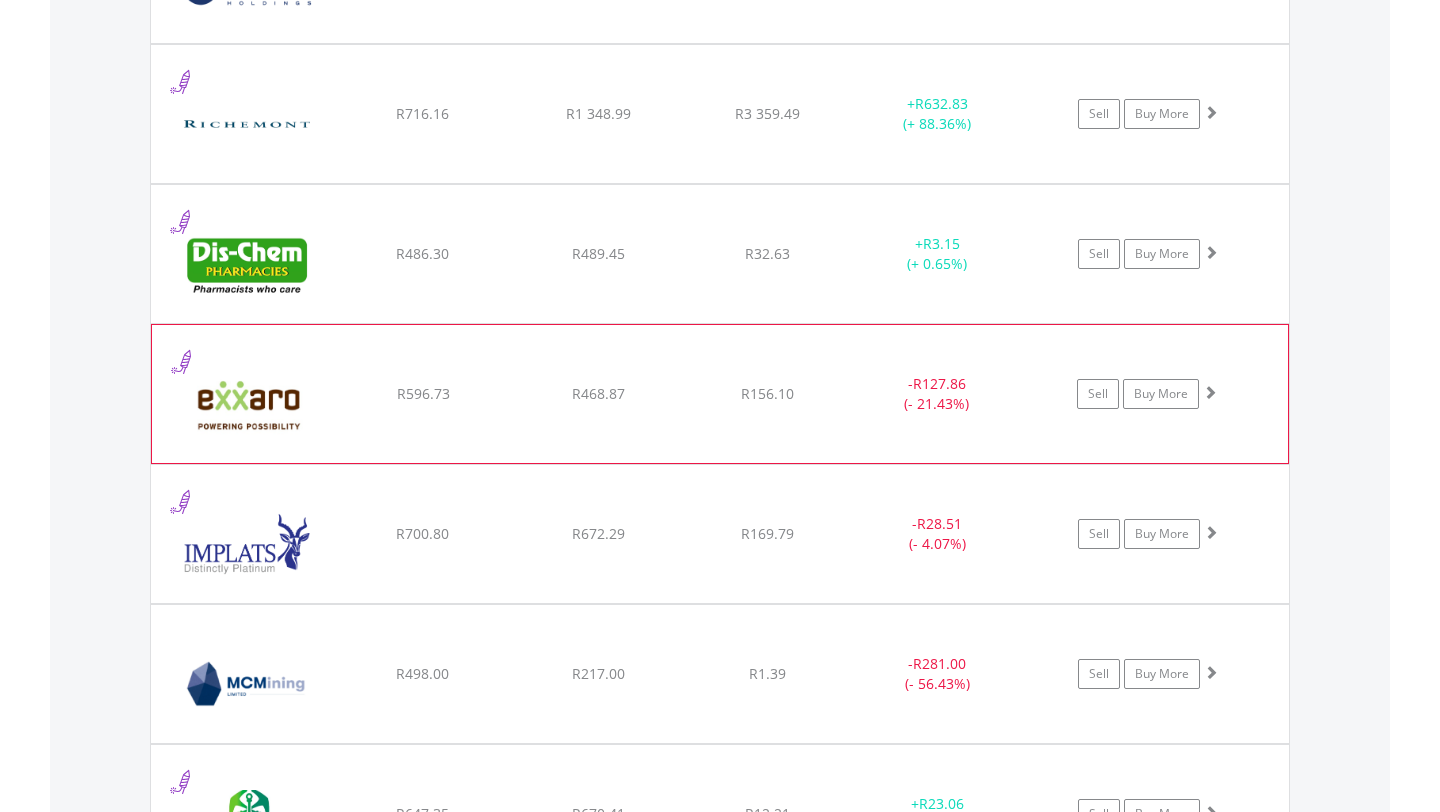 scroll, scrollTop: 2197, scrollLeft: 0, axis: vertical 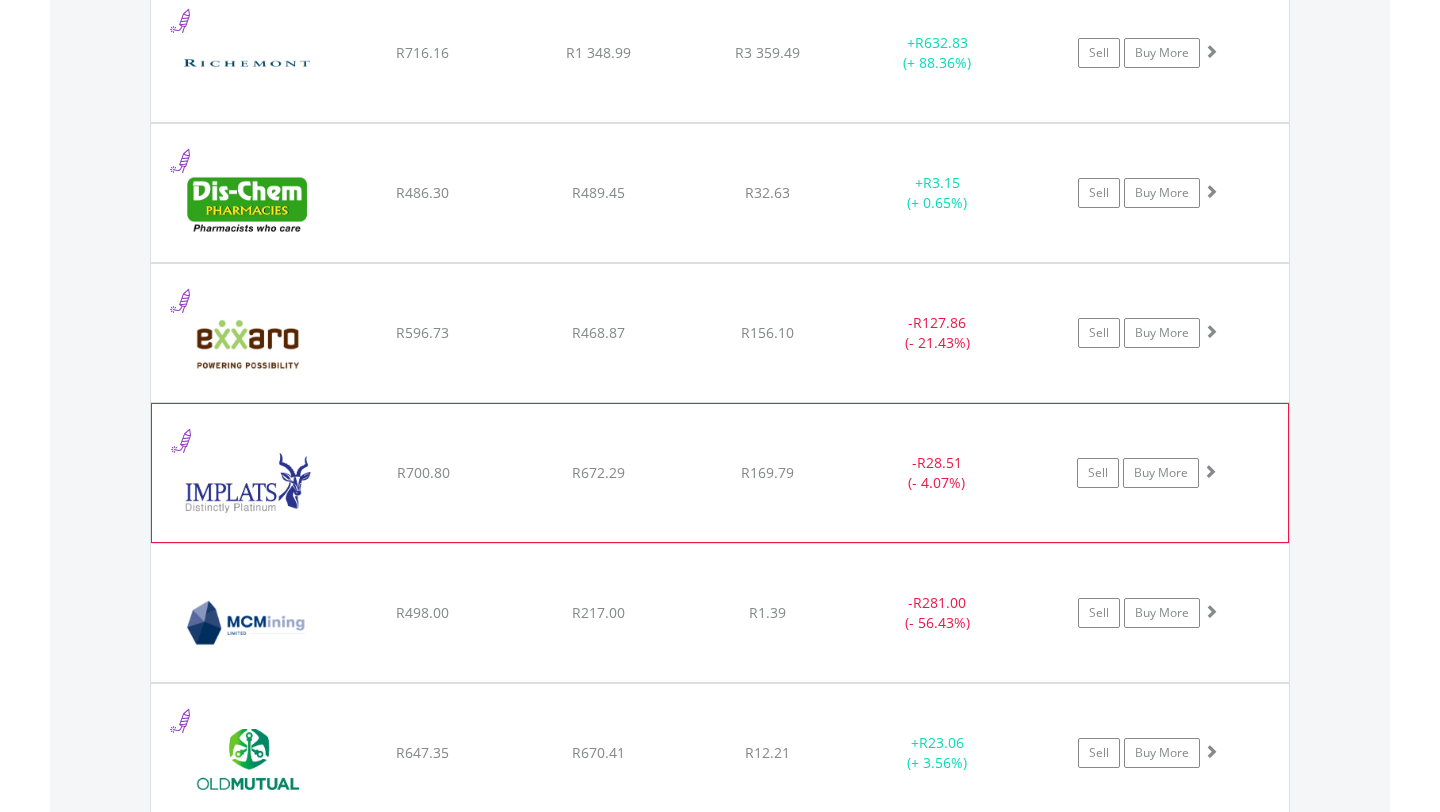 click on "﻿
Impala Platinum Hlgs Limited
R700.80
R672.29
R169.79
-  R28.51 (- 4.07%)
Sell
Buy More" at bounding box center (720, -507) 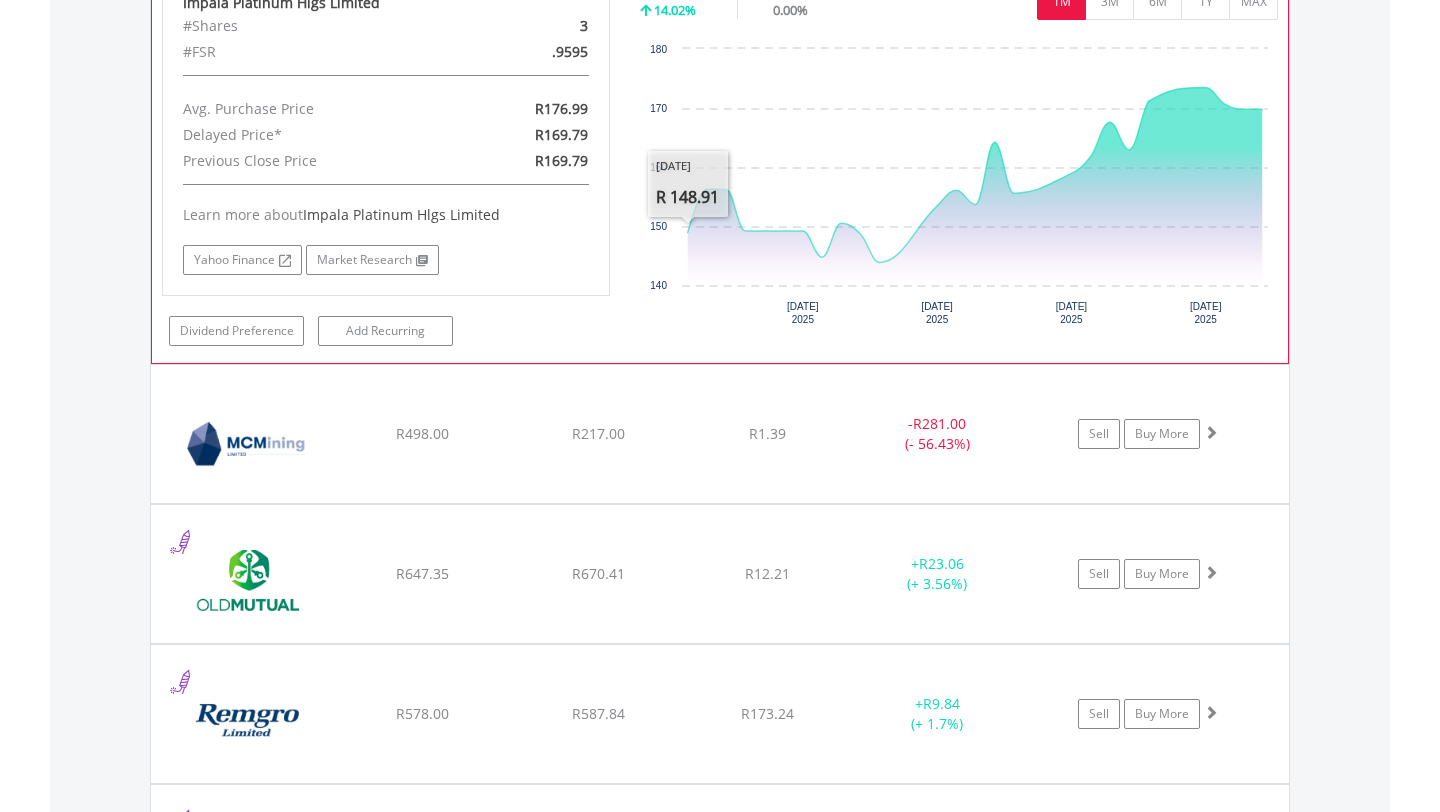 scroll, scrollTop: 2853, scrollLeft: 0, axis: vertical 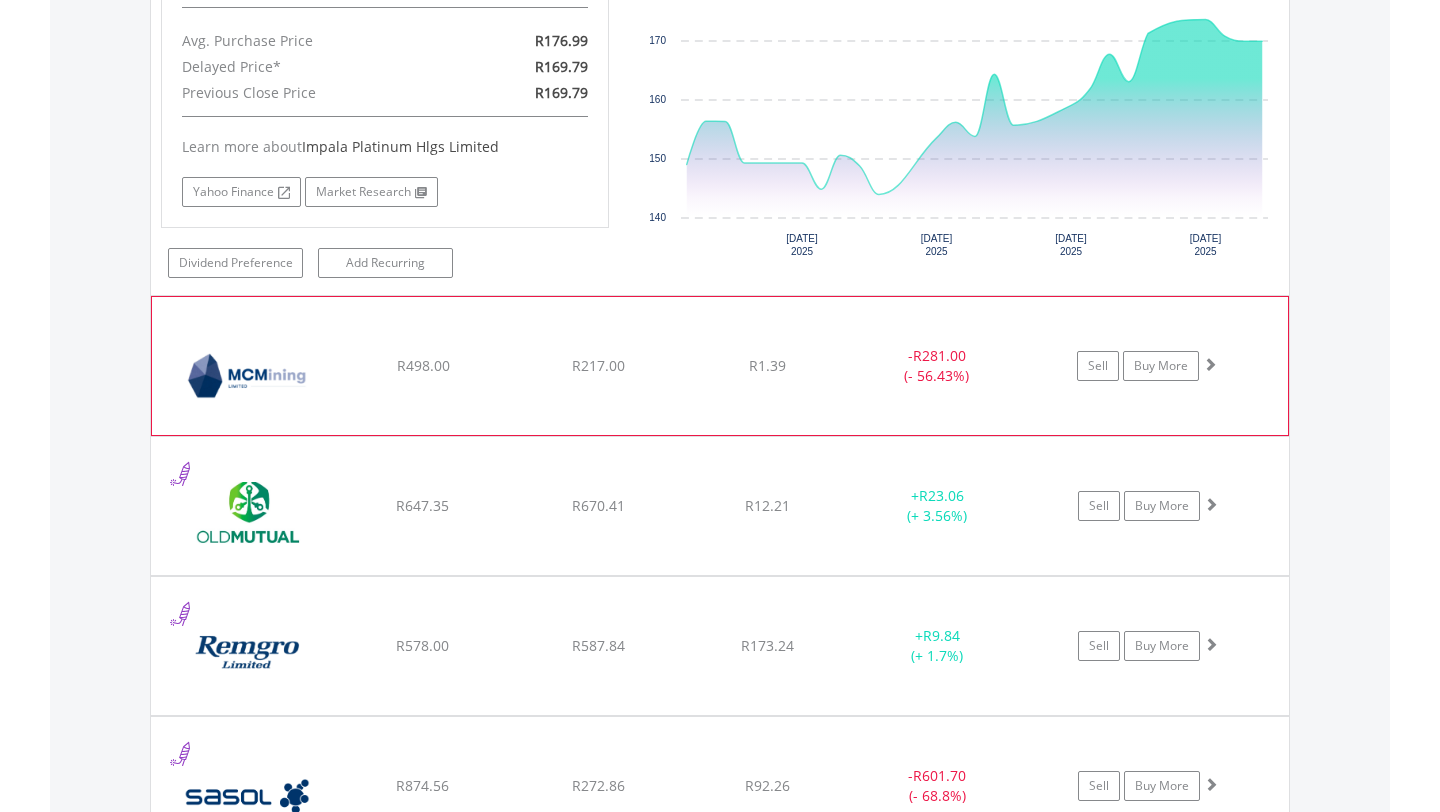 click on "﻿
MC Mining Limited
R498.00
R217.00
R1.39
-  R281.00 (- 56.43%)
Sell
Buy More" at bounding box center [720, -1163] 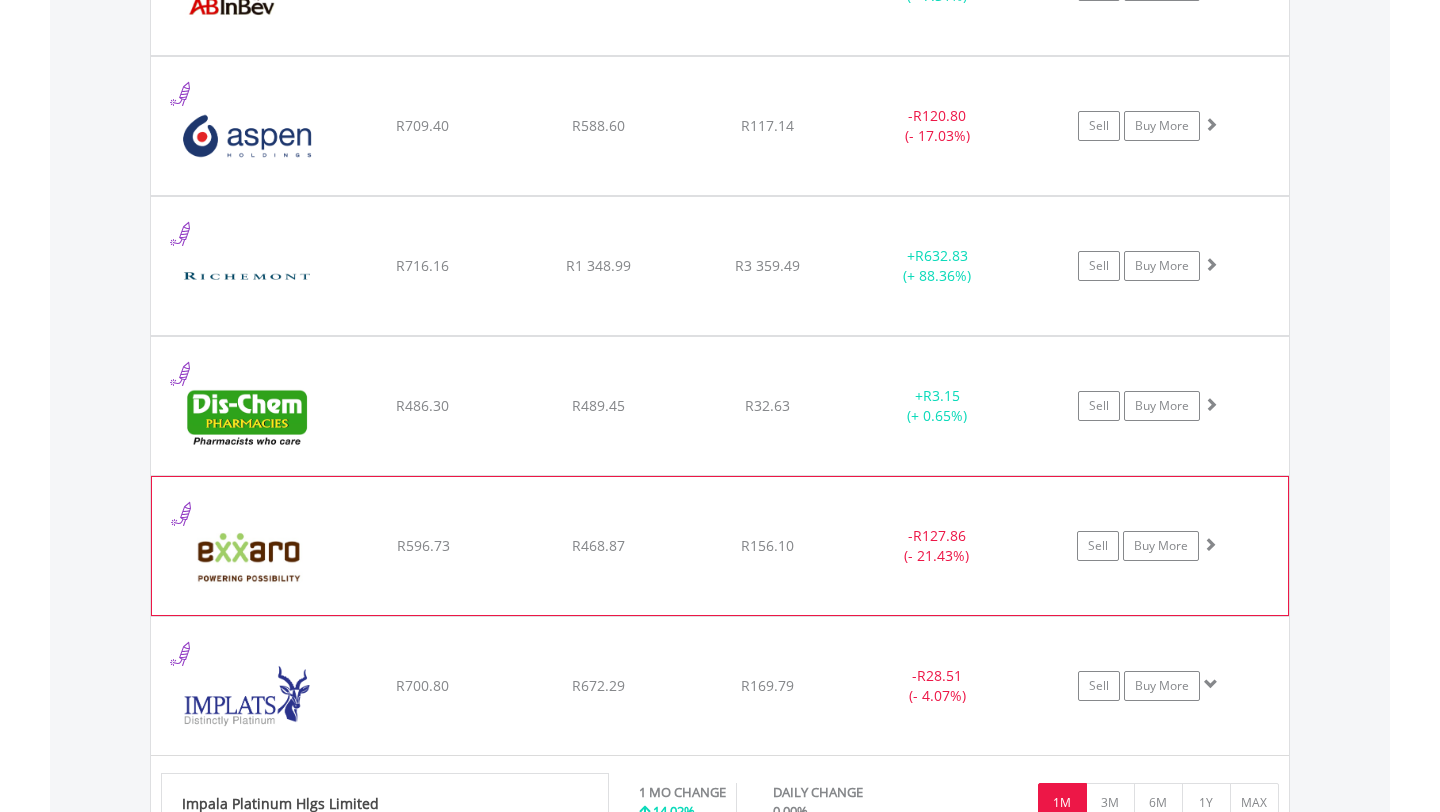 click on "﻿
Exxaro Resources Limited
R596.73
R468.87
R156.10
-  R127.86 (- 21.43%)
Sell
Buy More" at bounding box center (720, -294) 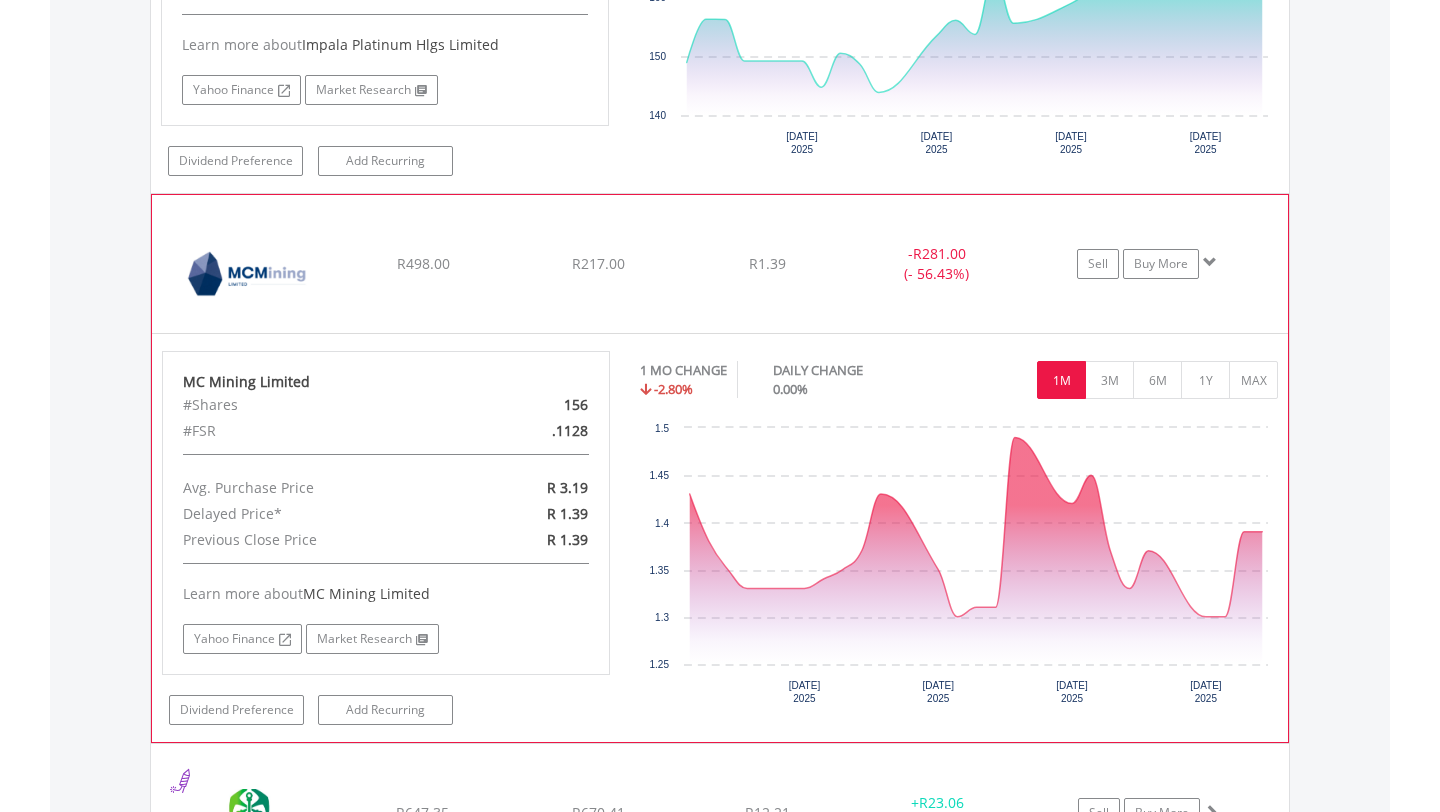scroll, scrollTop: 3373, scrollLeft: 0, axis: vertical 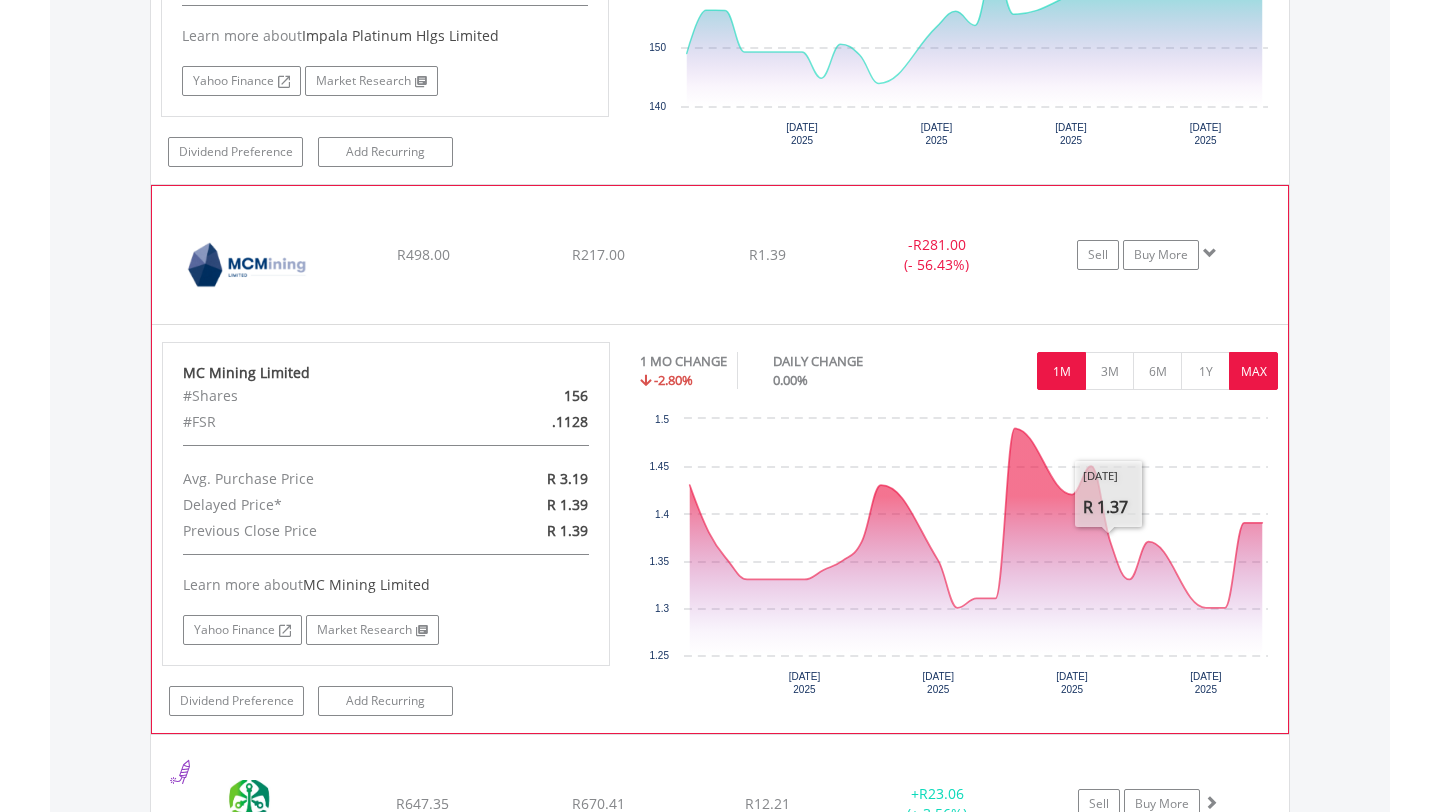 click on "MAX" at bounding box center (1253, 371) 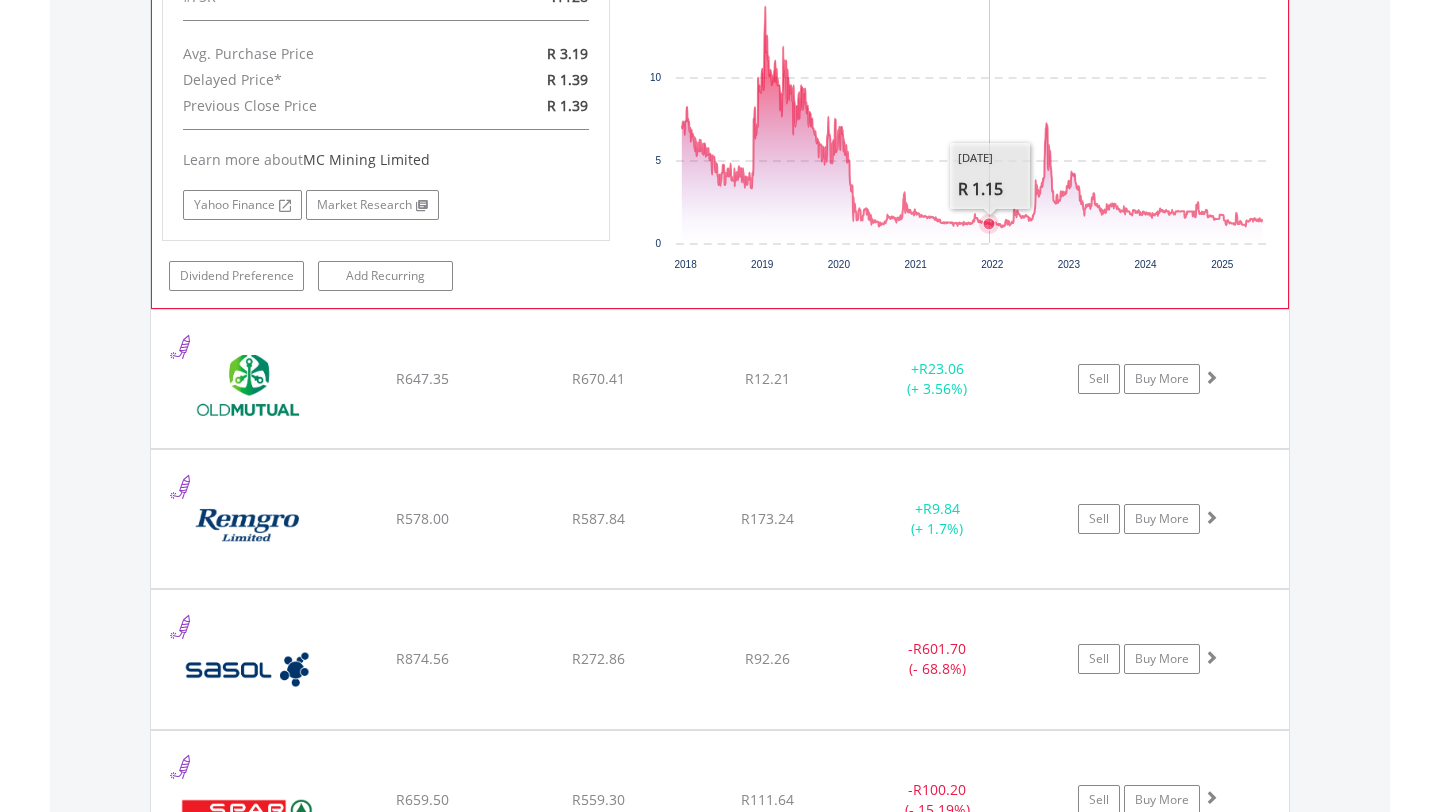 scroll, scrollTop: 3877, scrollLeft: 0, axis: vertical 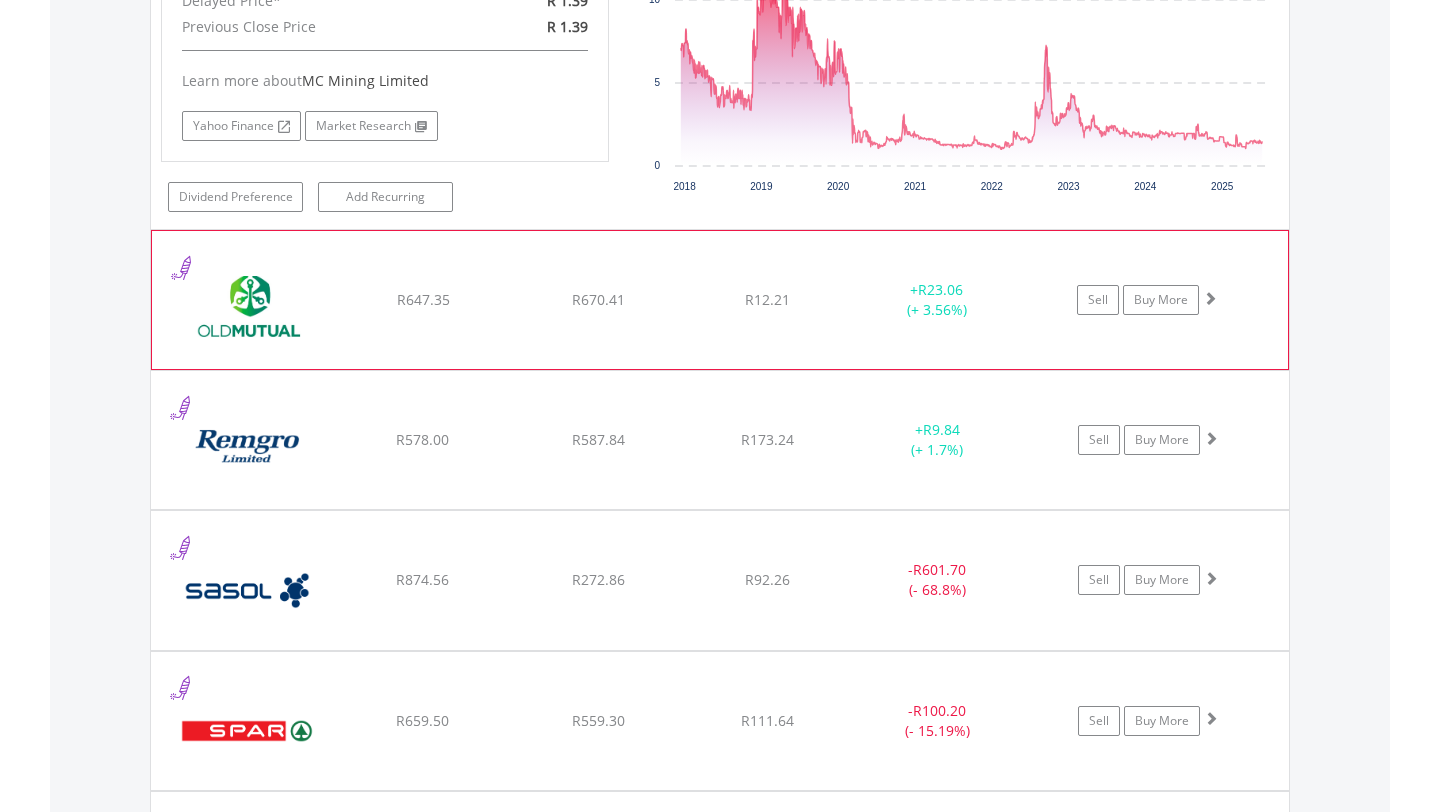 click on "﻿
Old Mutual Limited
R647.35
R670.41
R12.21
+  R23.06 (+ 3.56%)
Sell
Buy More" at bounding box center [720, -2187] 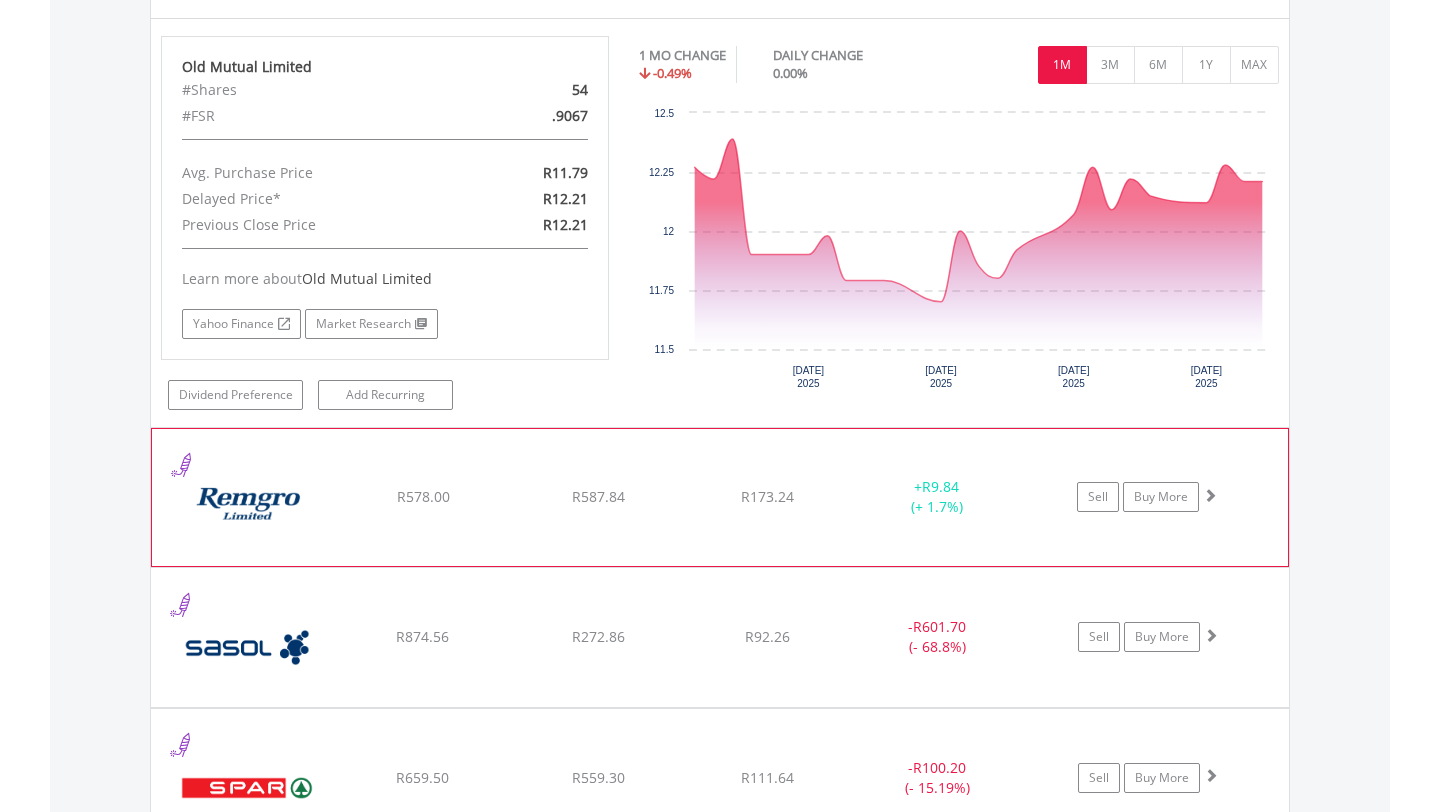 click on "﻿
Remgro Limited
R578.00
R587.84
R173.24
+  R9.84 (+ 1.7%)
Sell
Buy More" at bounding box center (720, -2539) 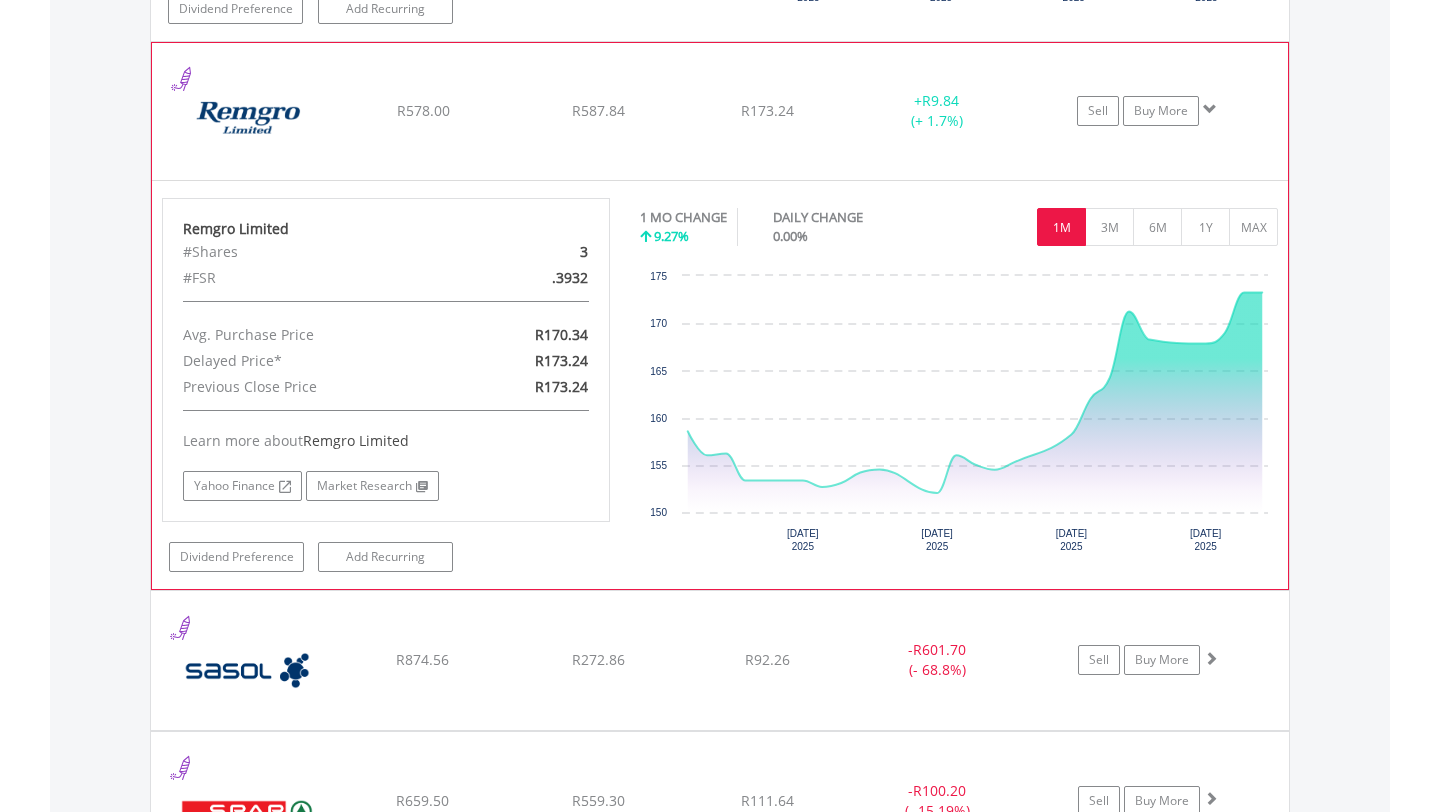 scroll, scrollTop: 4616, scrollLeft: 0, axis: vertical 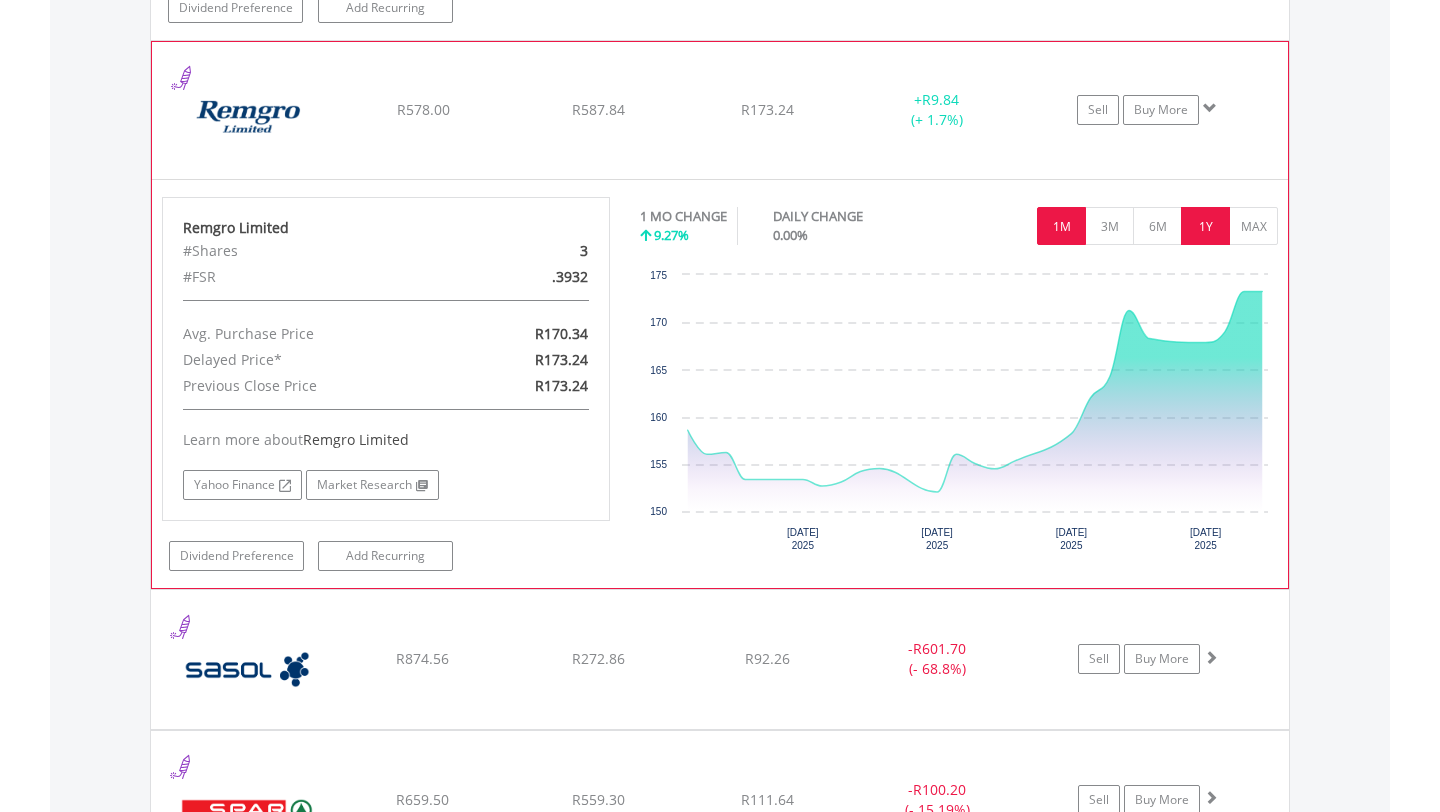 click on "1Y" at bounding box center [1205, 226] 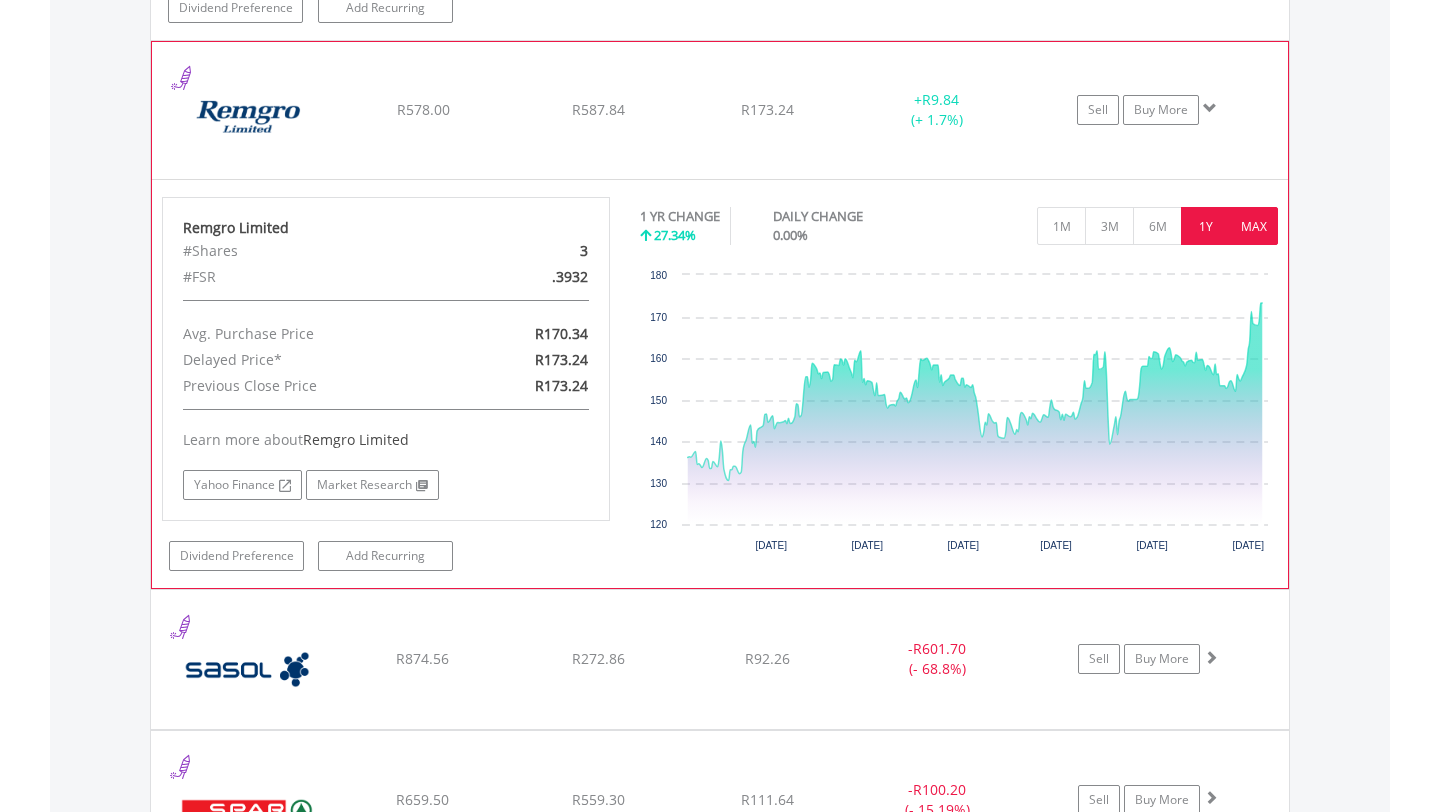 click on "MAX" at bounding box center [1253, 226] 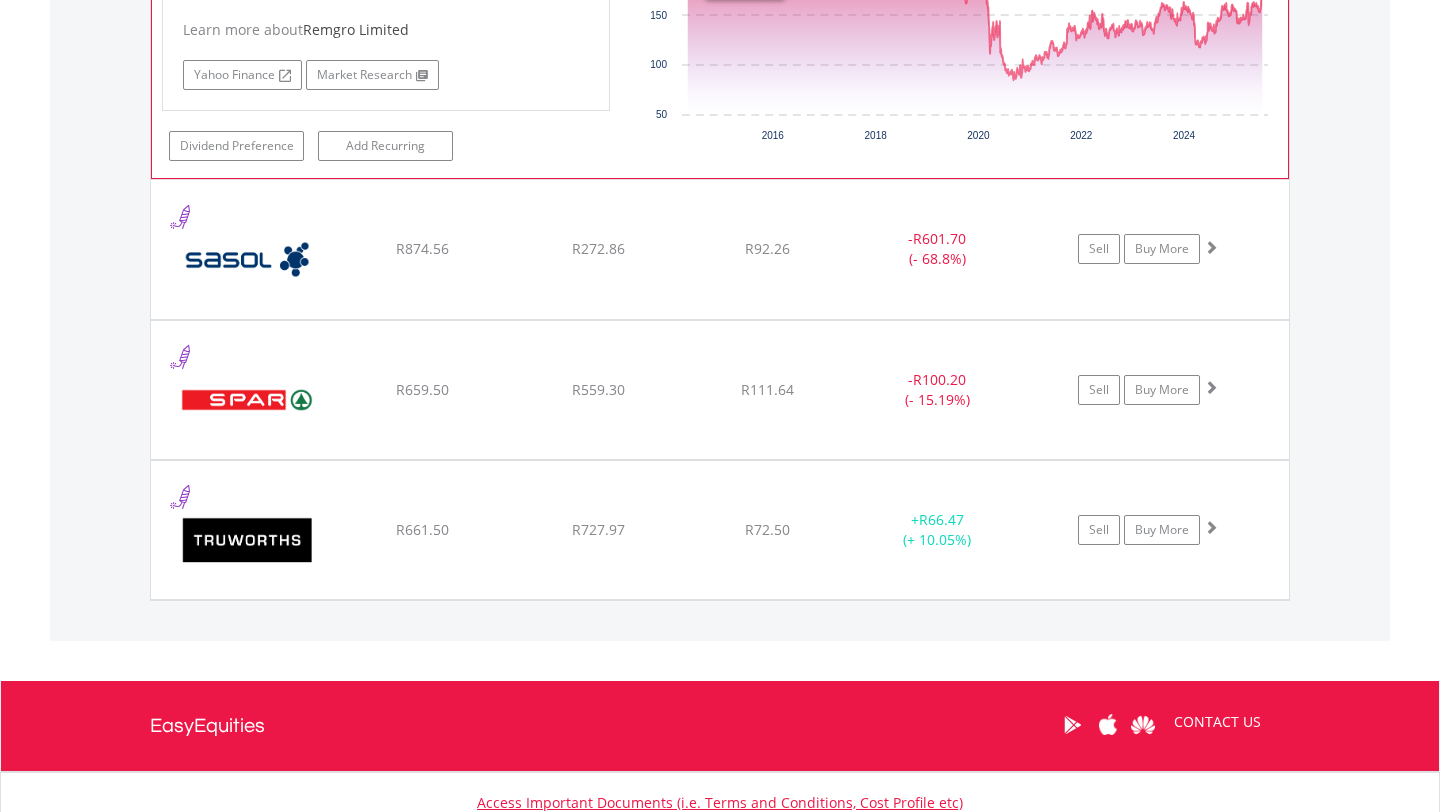 scroll, scrollTop: 5043, scrollLeft: 0, axis: vertical 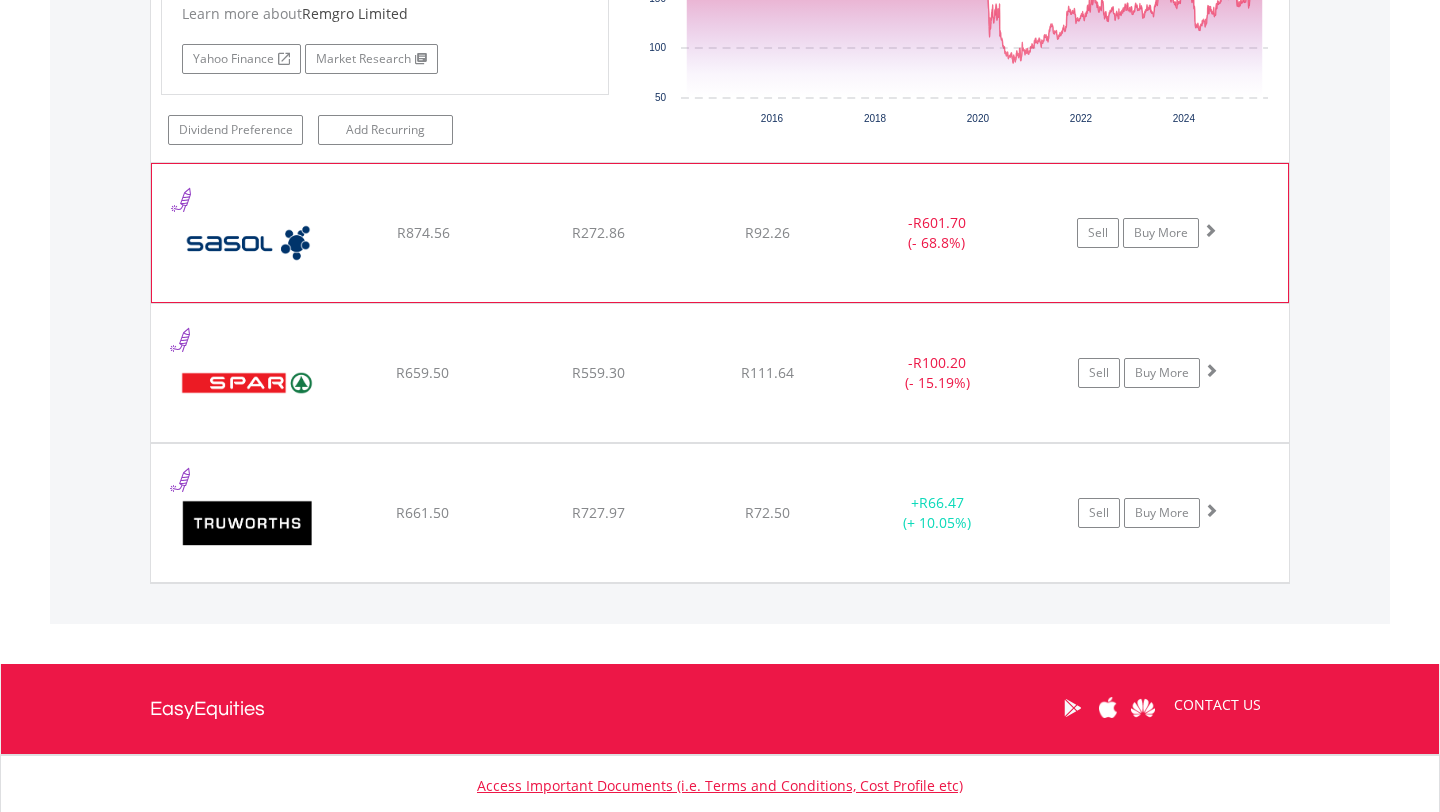 click on "﻿
Sasol Limited
R874.56
R272.86
R92.26
-  R601.70 (- 68.8%)
Sell
Buy More" at bounding box center [720, -3353] 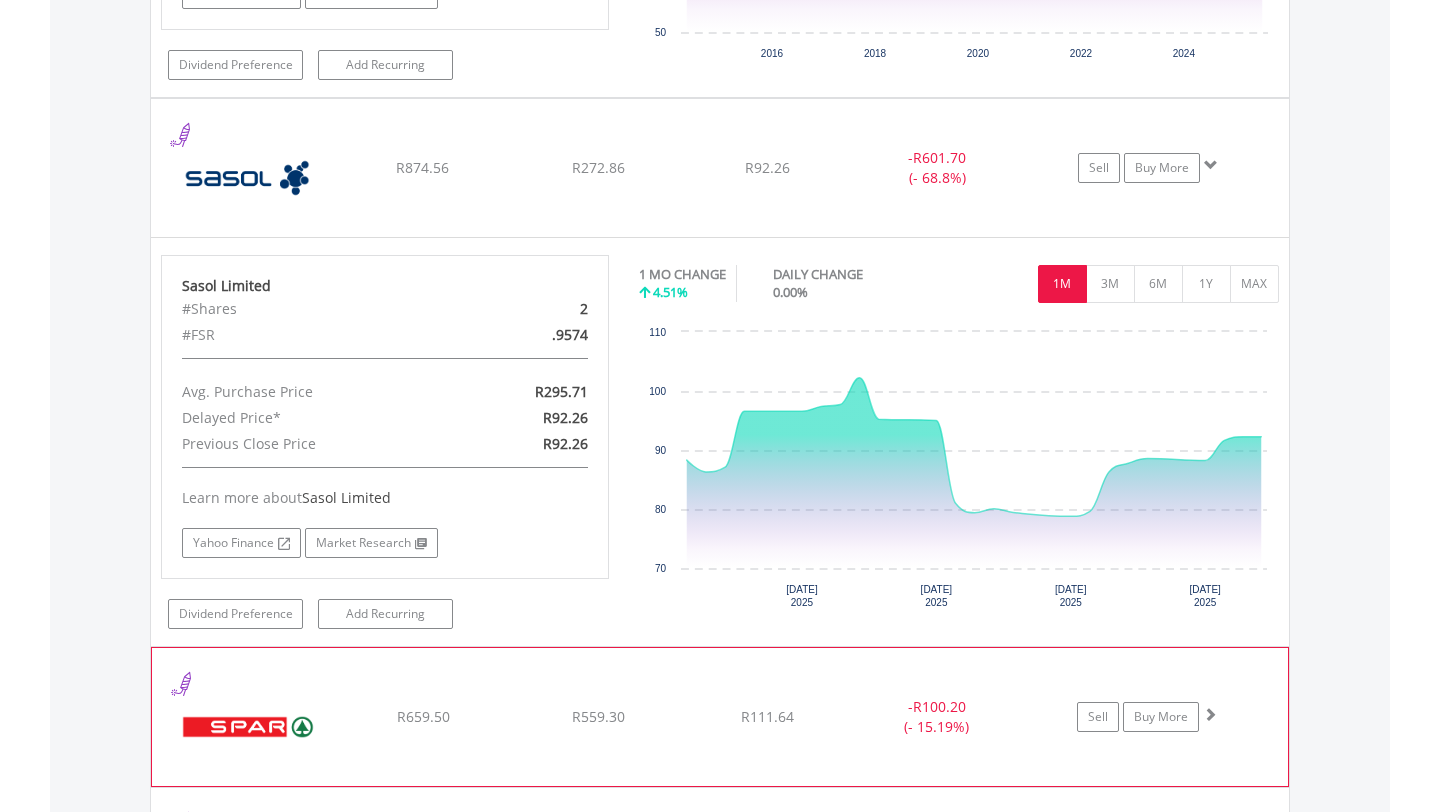 scroll, scrollTop: 5112, scrollLeft: 0, axis: vertical 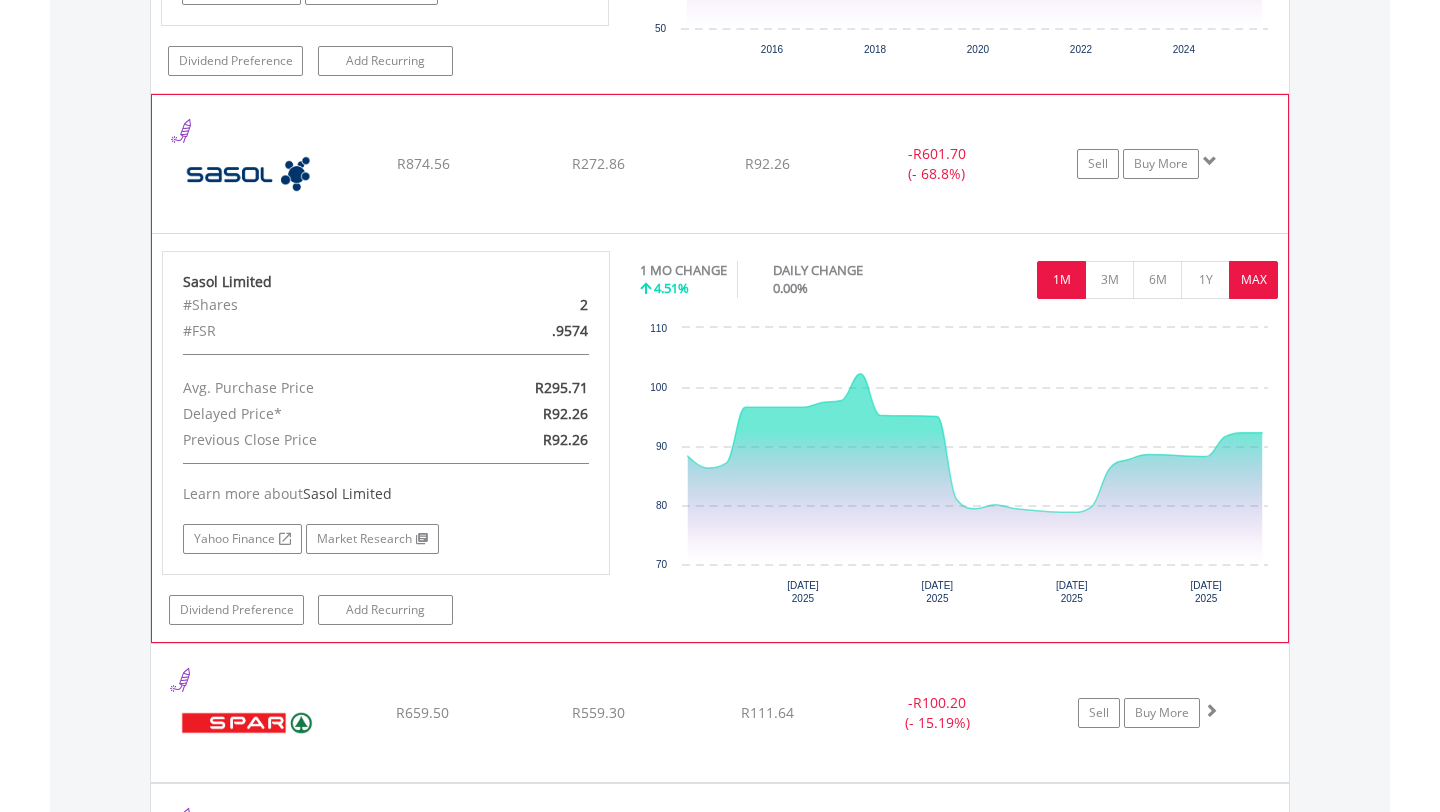 click on "MAX" at bounding box center (1253, 280) 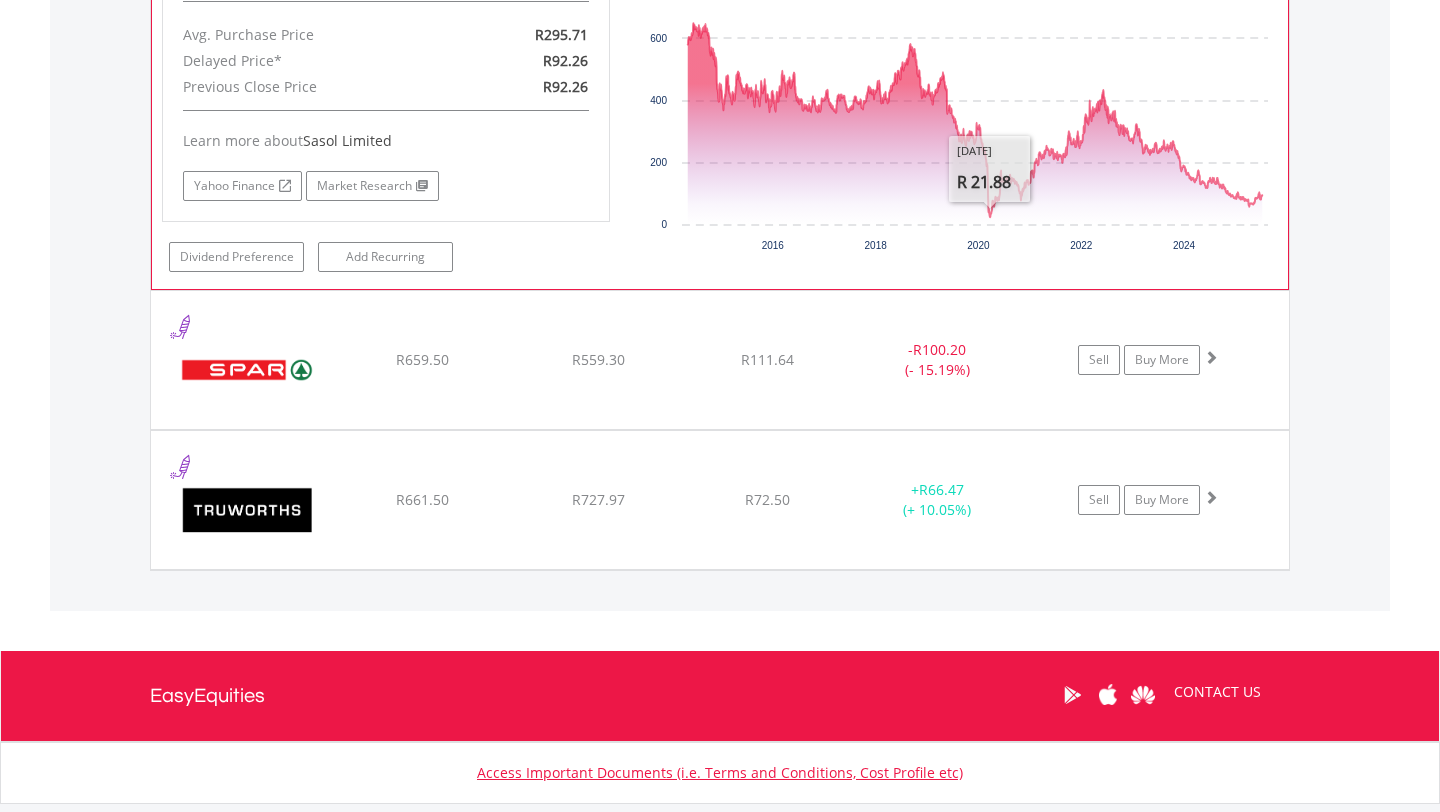 scroll, scrollTop: 5517, scrollLeft: 0, axis: vertical 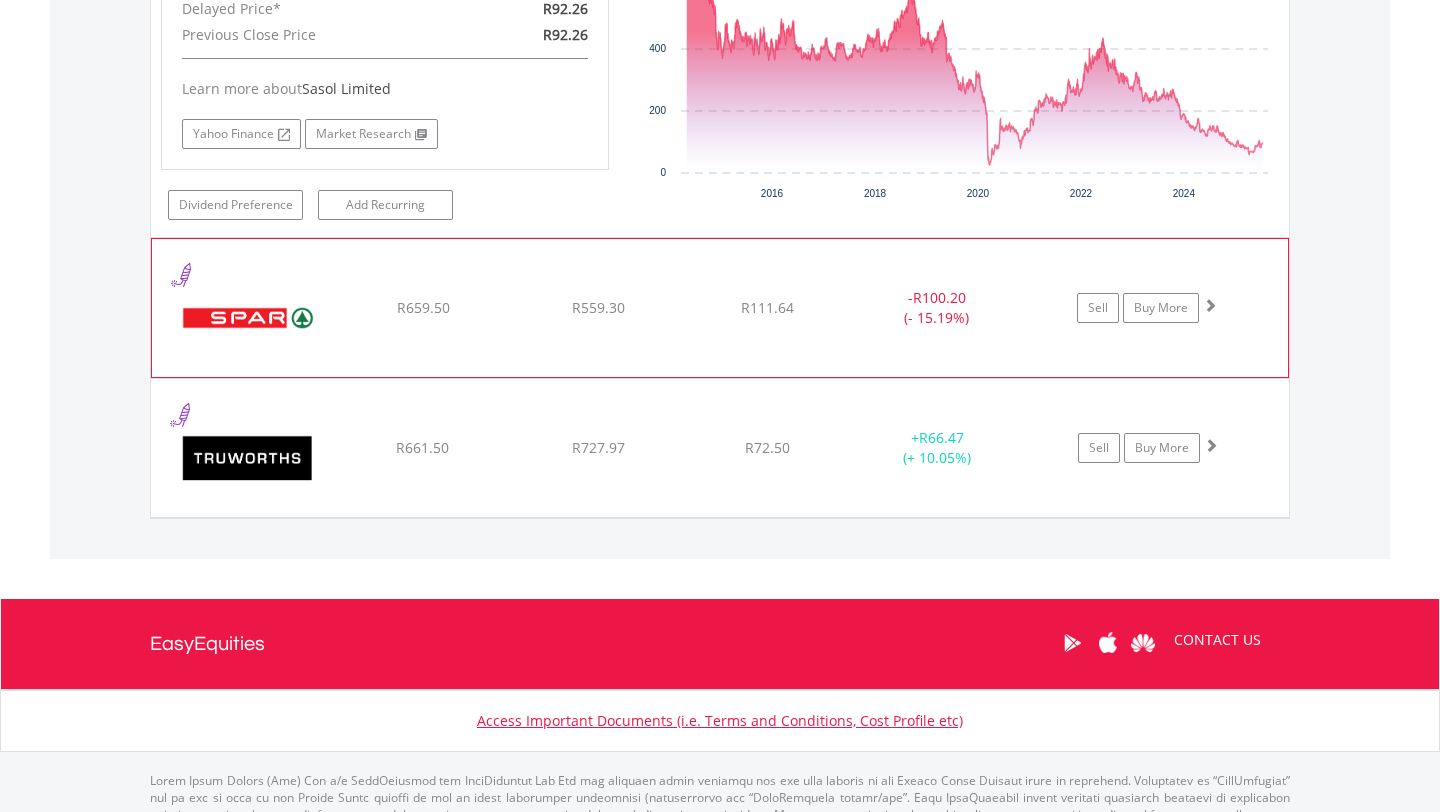 click on "-  R100.20 (- 15.19%)" at bounding box center (937, -3687) 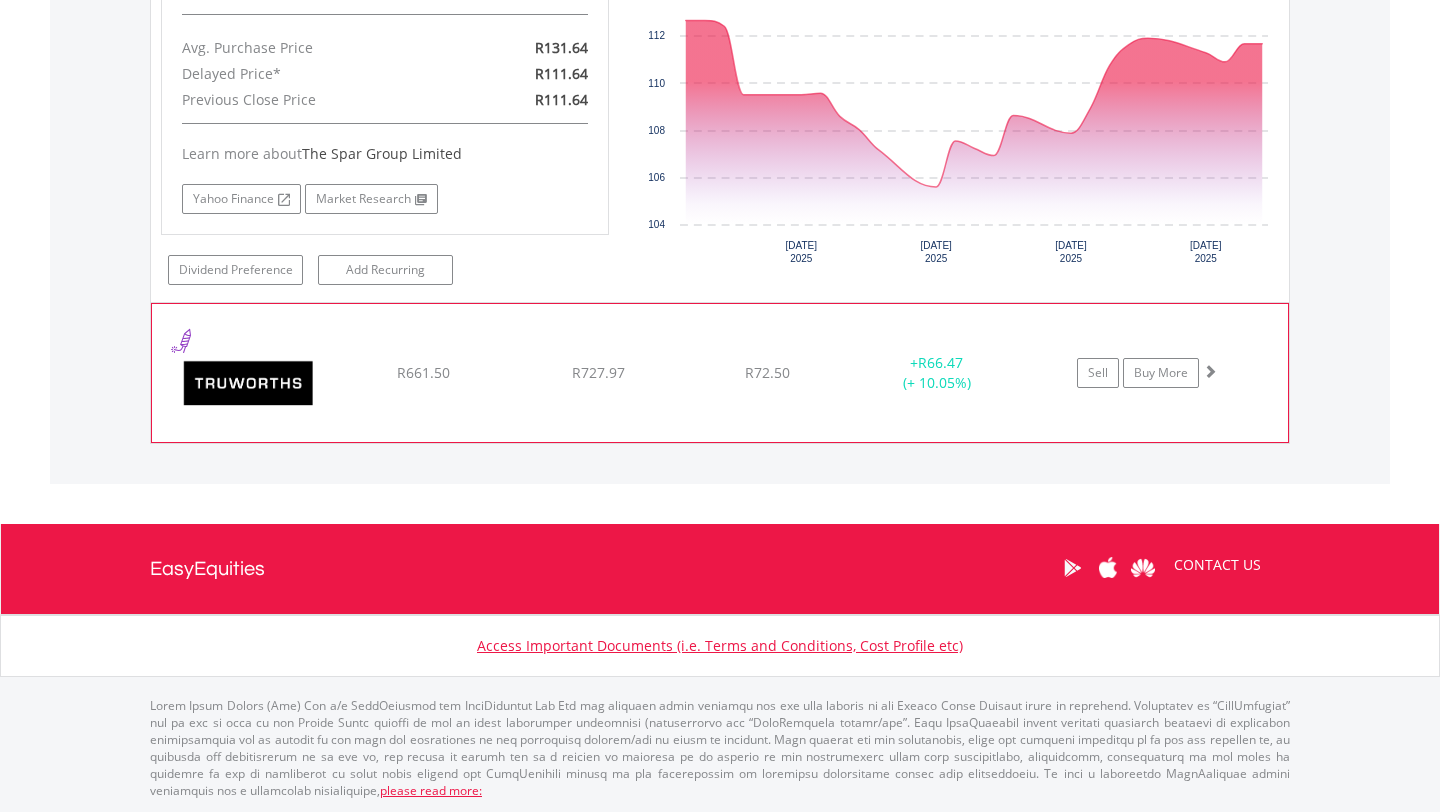 click on "﻿
Truworths International Limited
R661.50
R727.97
R72.50
+  R66.47 (+ 10.05%)
Sell
Buy More" at bounding box center [720, -4311] 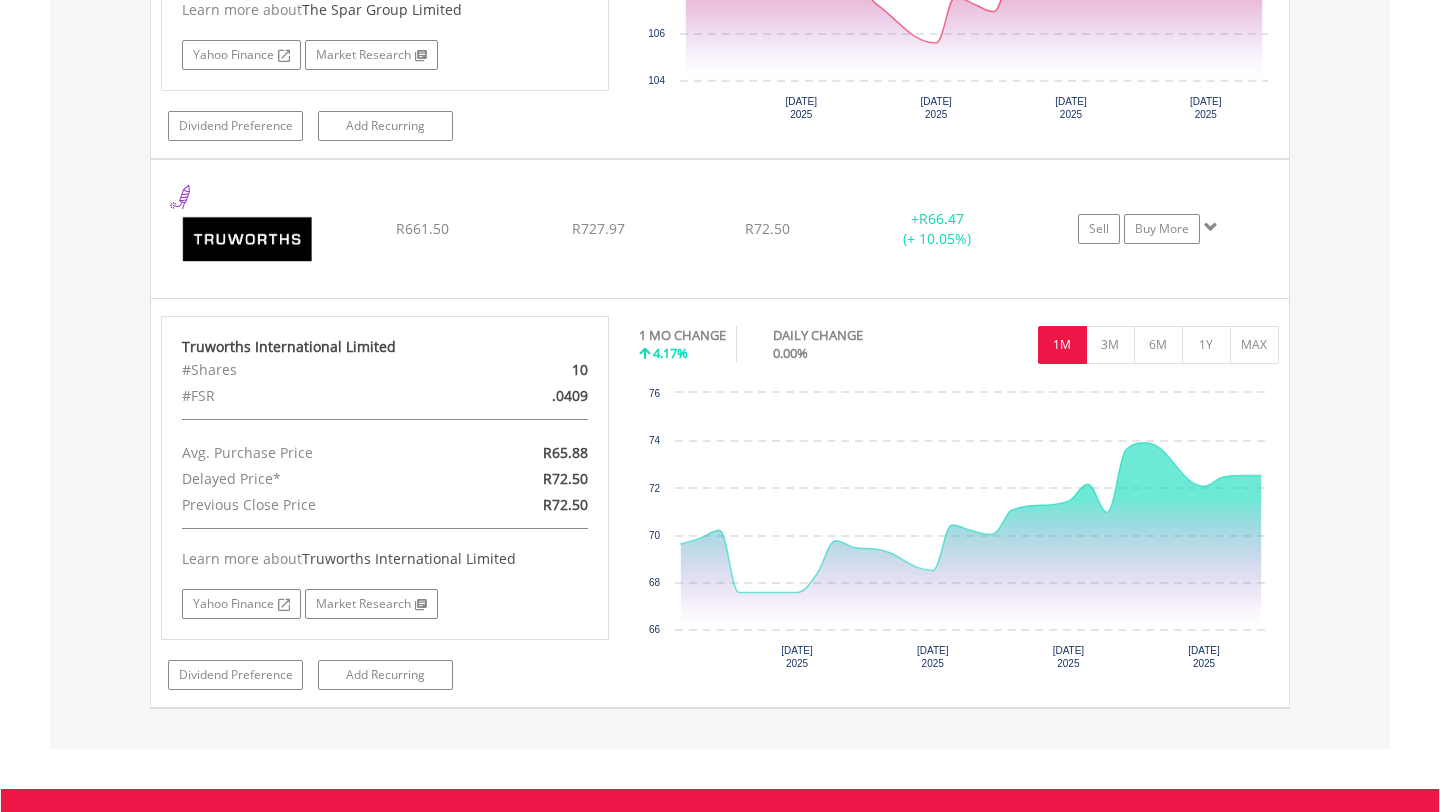 scroll, scrollTop: 6144, scrollLeft: 0, axis: vertical 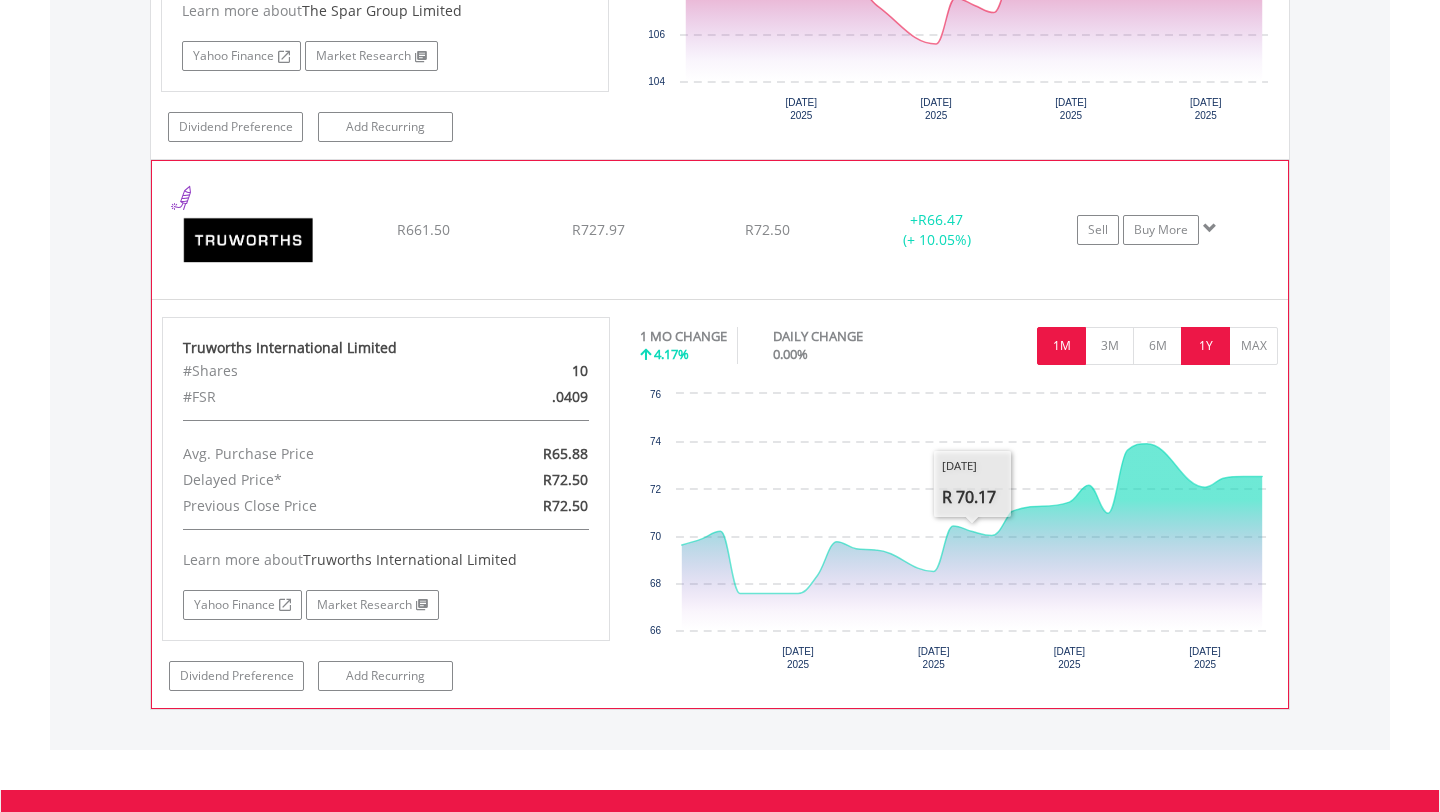 click on "1Y" at bounding box center [1205, 346] 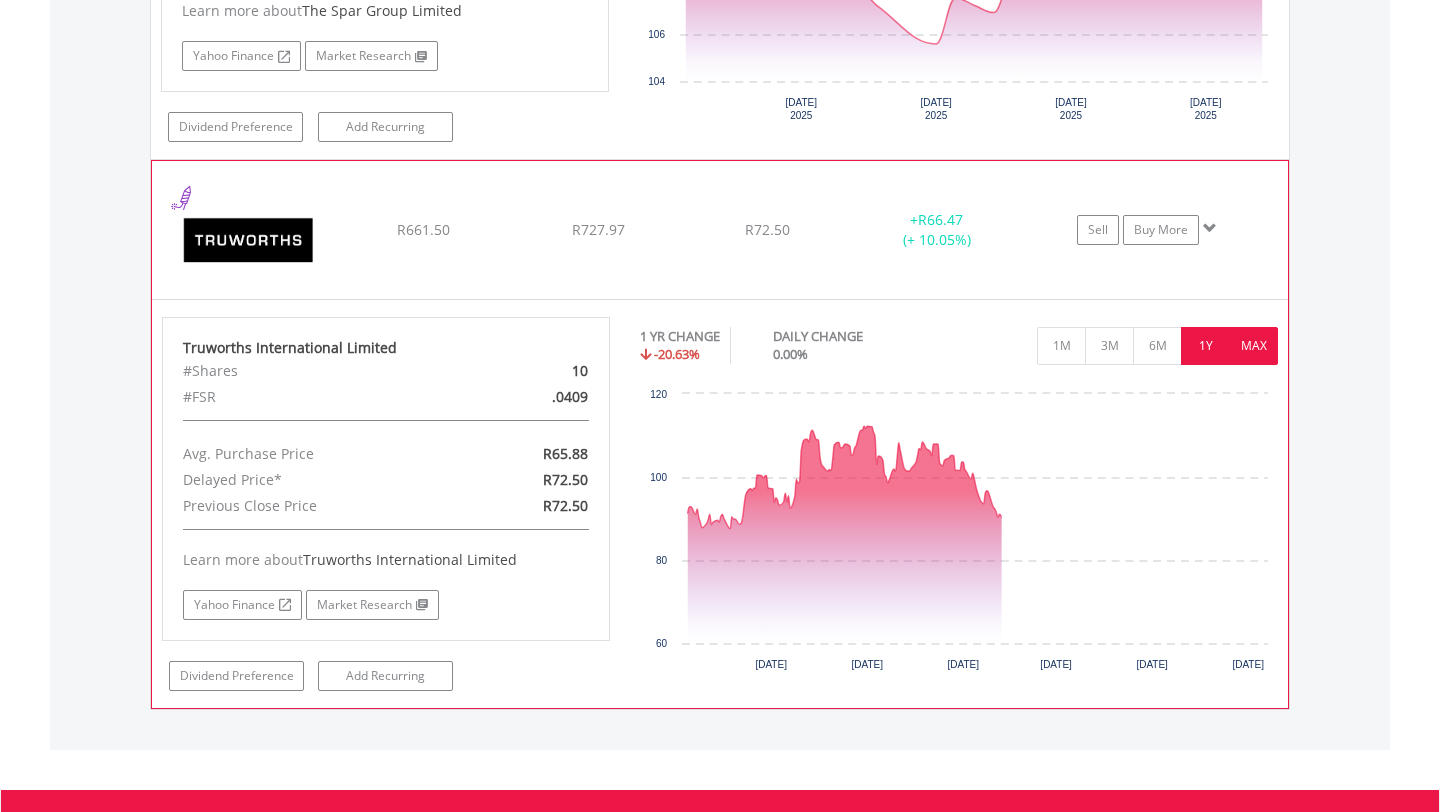 click on "MAX" at bounding box center [1253, 346] 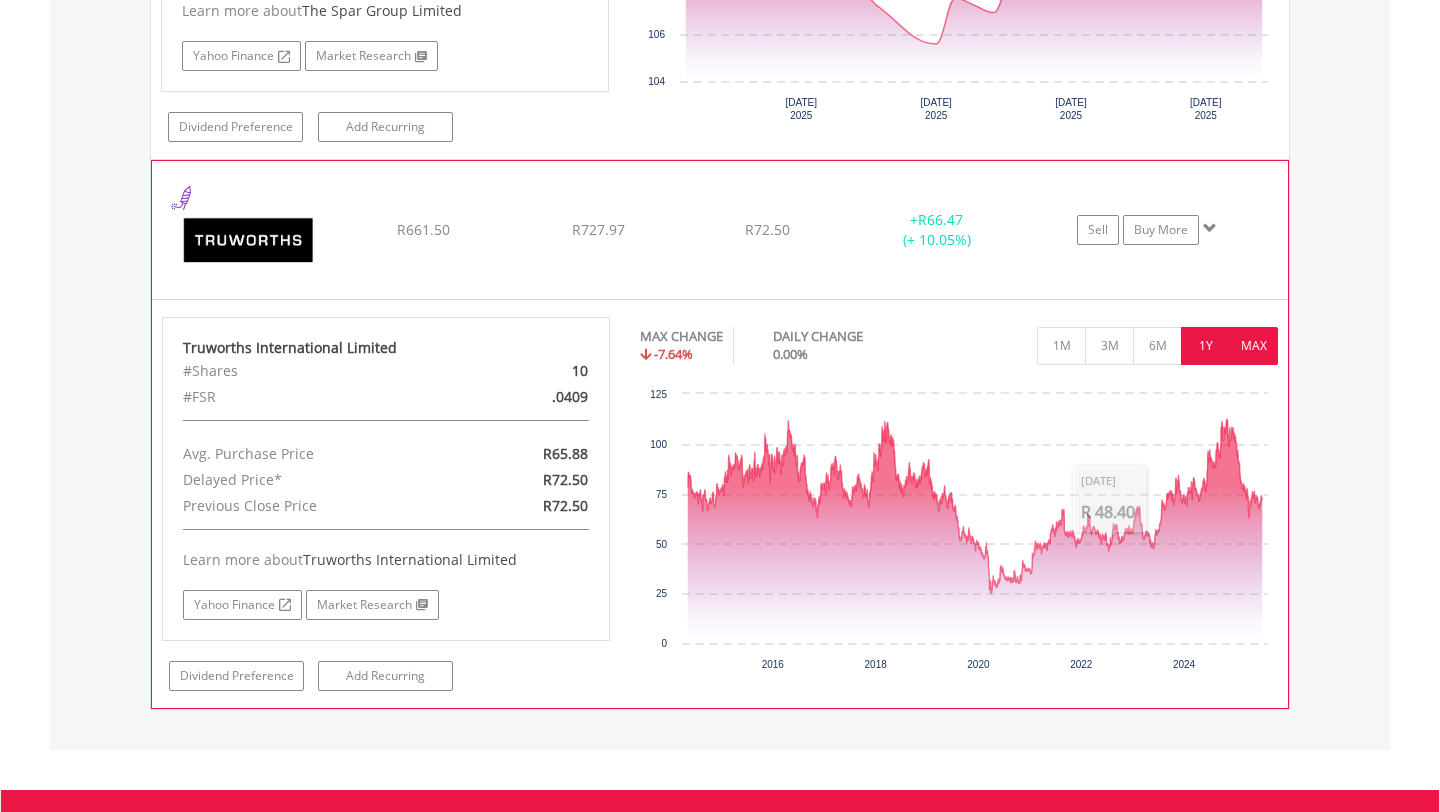 click on "1Y" at bounding box center [1205, 346] 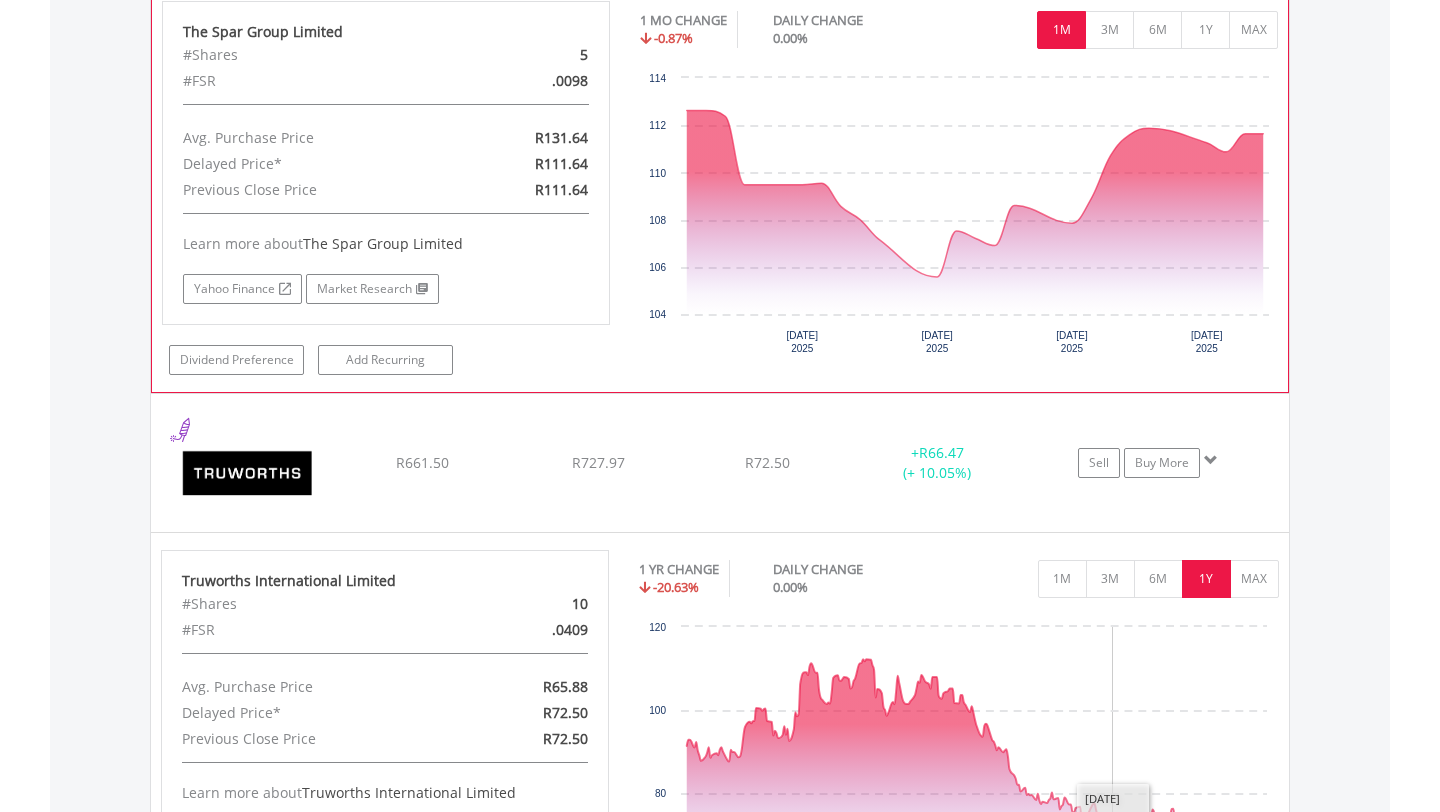 scroll, scrollTop: 5911, scrollLeft: 0, axis: vertical 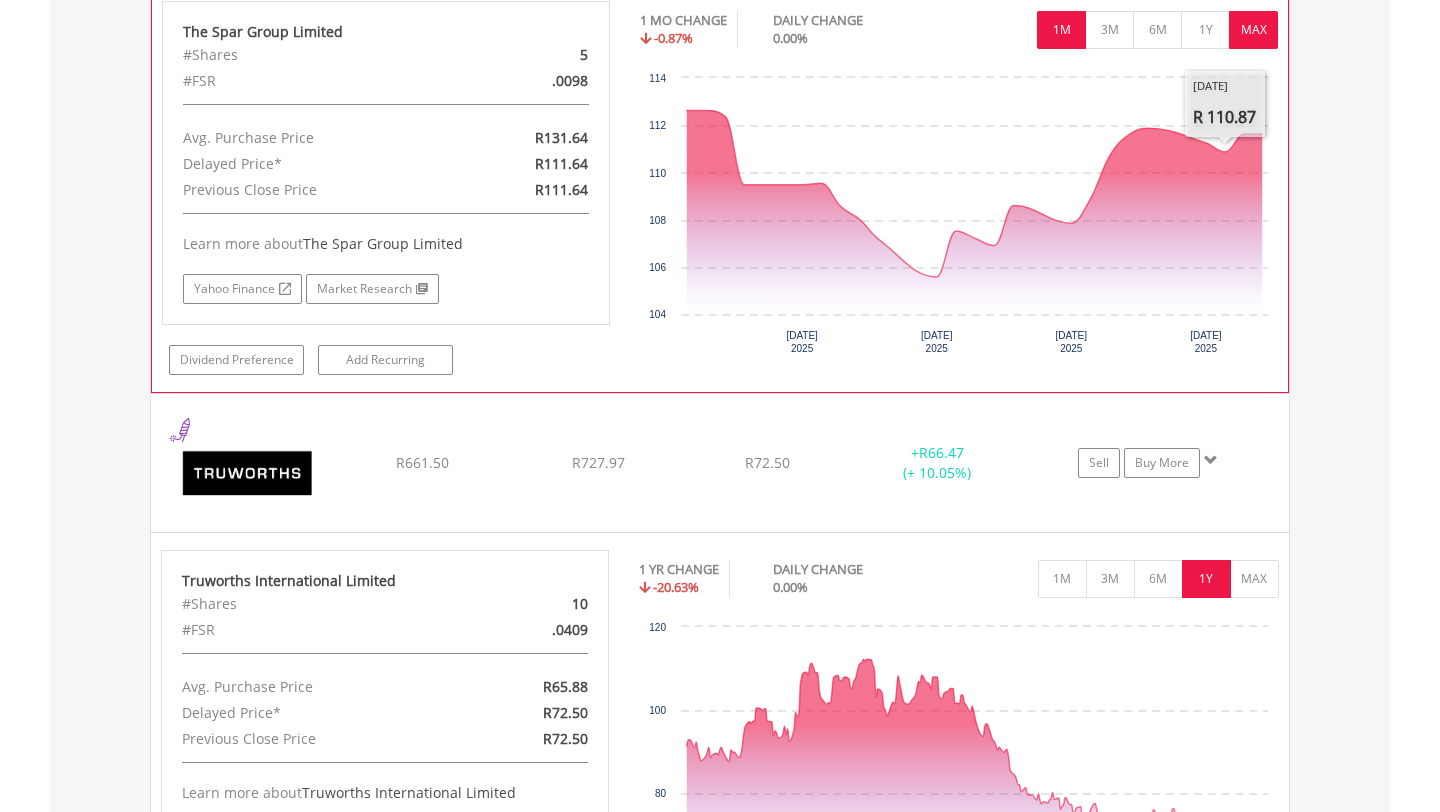 click on "MAX" at bounding box center [1253, 30] 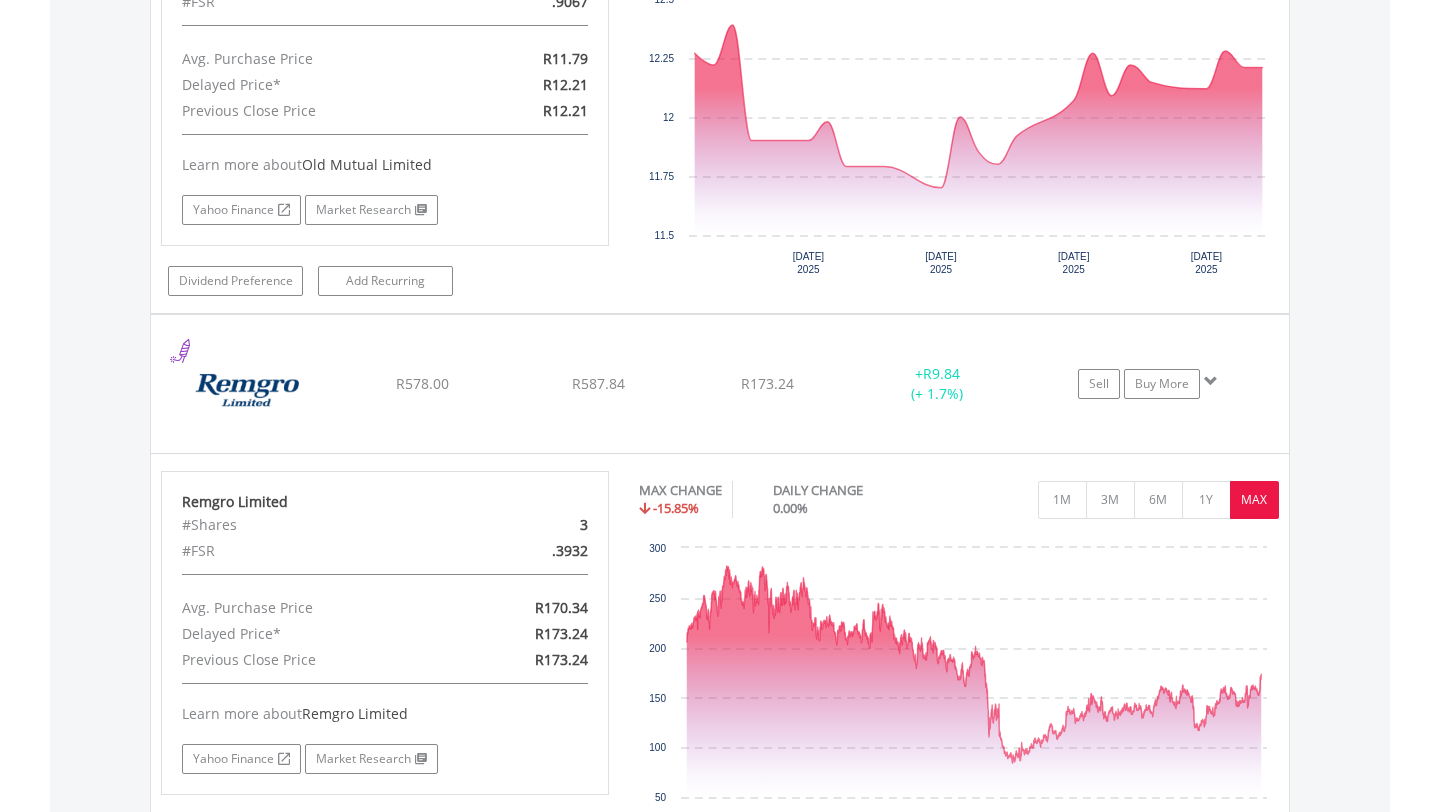 scroll, scrollTop: 4202, scrollLeft: 0, axis: vertical 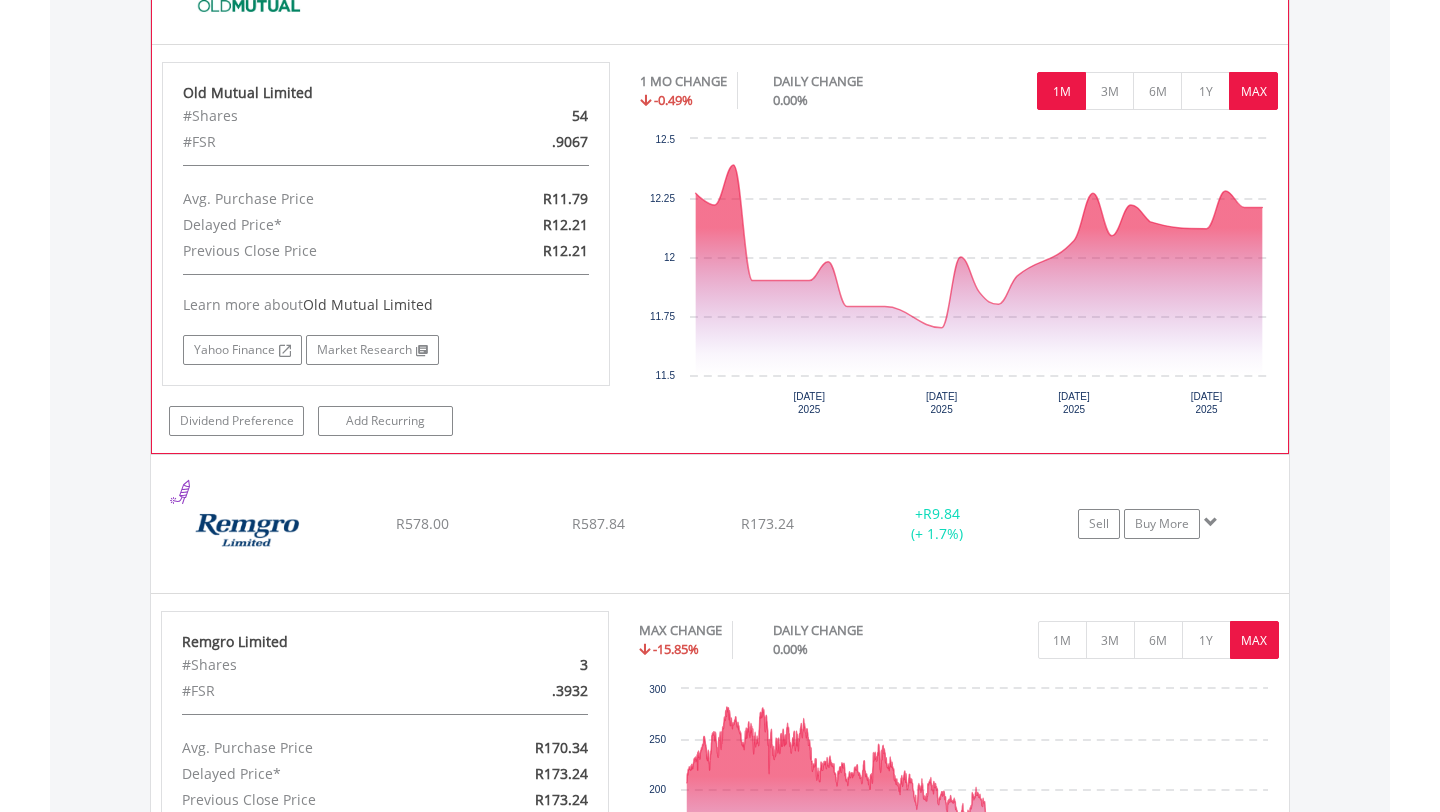 click on "MAX" at bounding box center (1253, 91) 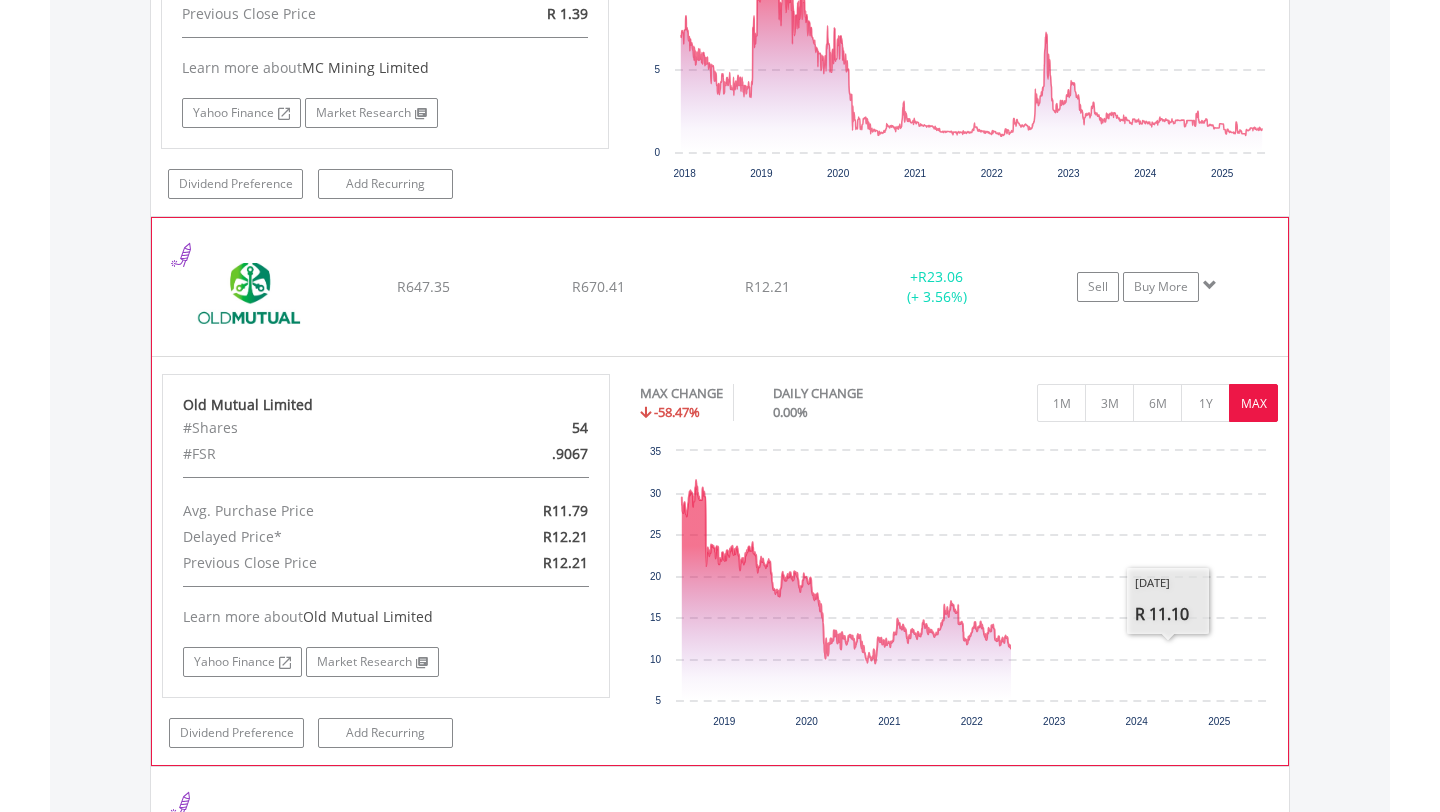 scroll, scrollTop: 3645, scrollLeft: 0, axis: vertical 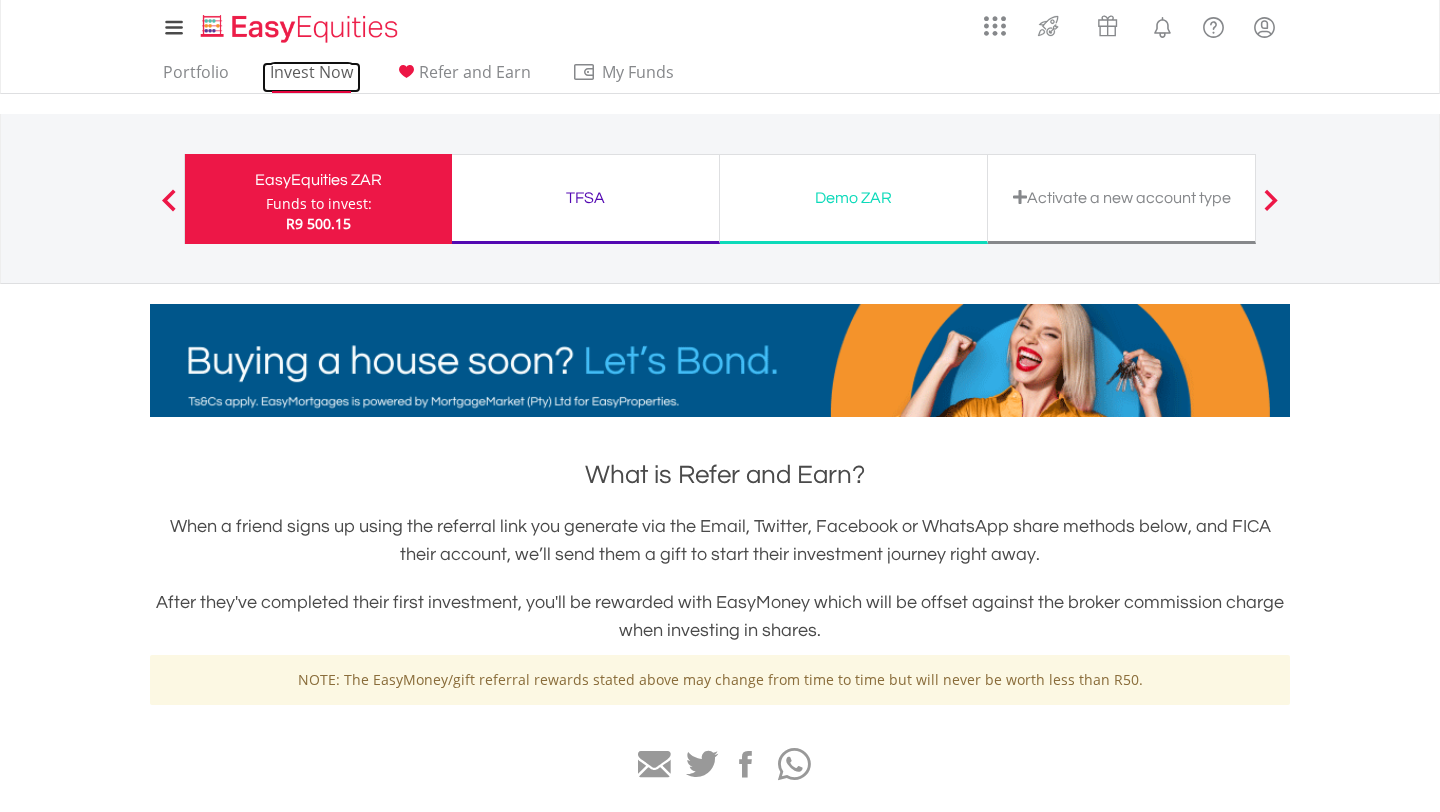 click on "Invest Now" at bounding box center (311, 77) 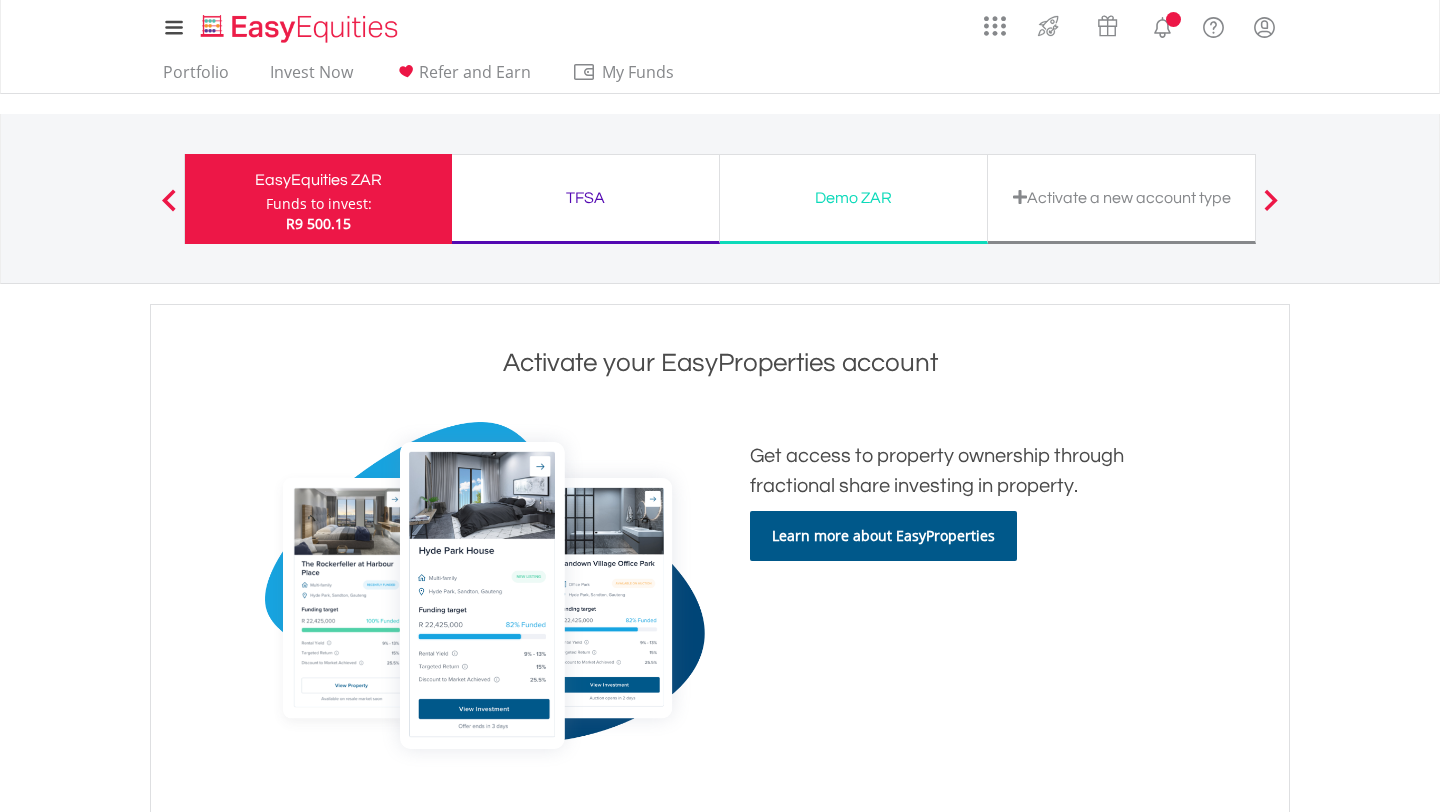 scroll, scrollTop: 0, scrollLeft: 0, axis: both 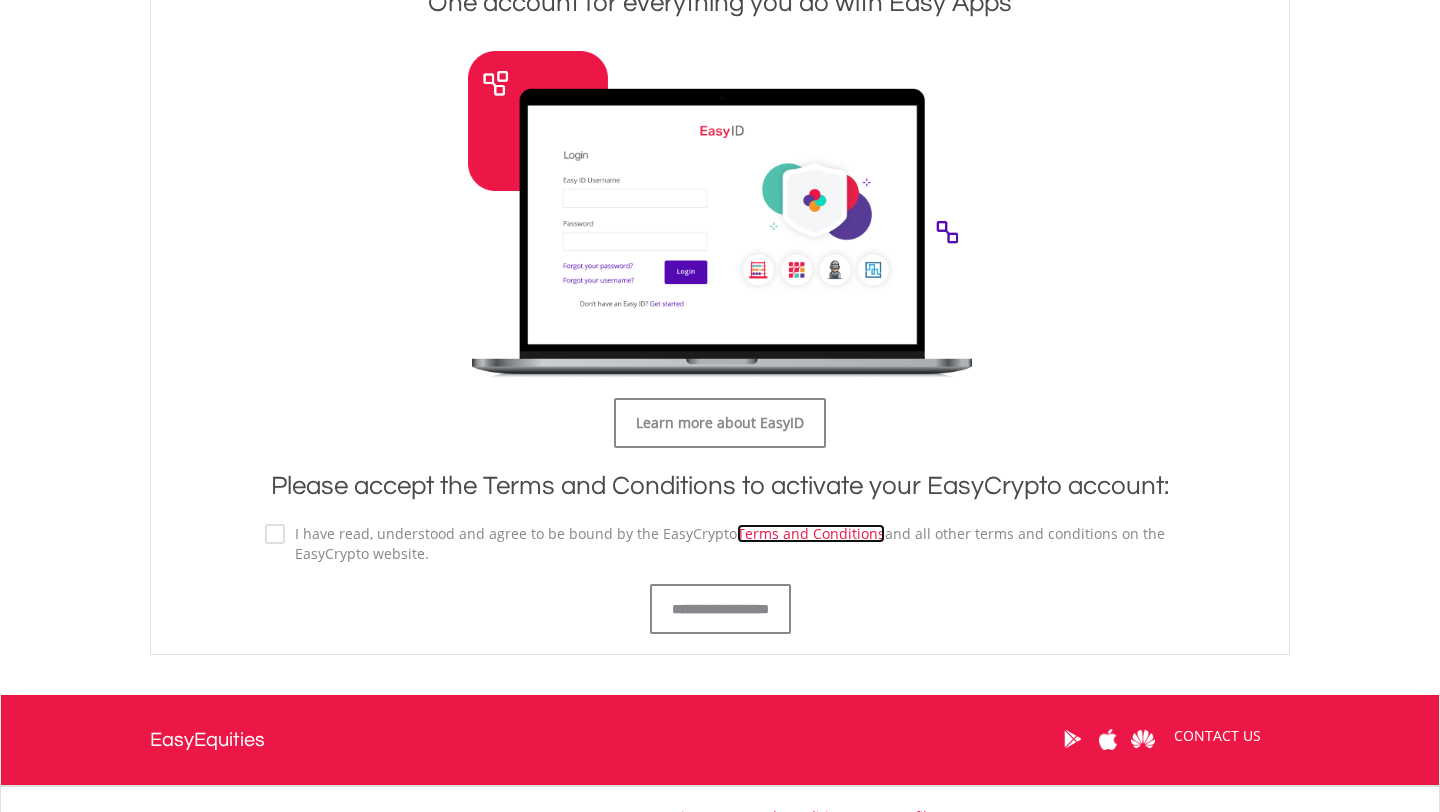 click on "Terms and Conditions" at bounding box center (811, 533) 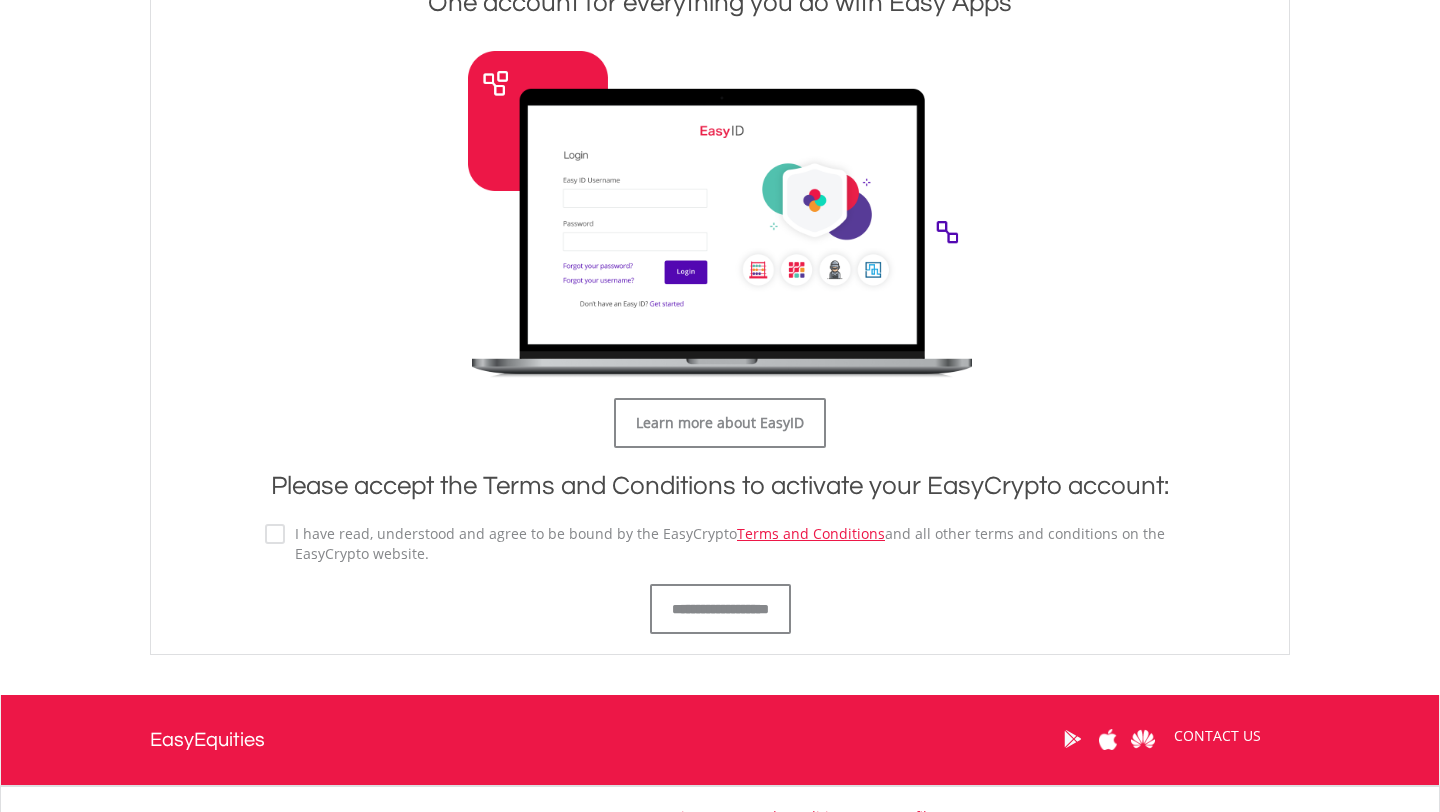 click on "I have read, understood and agree to be bound by the EasyCrypto  Terms and Conditions  and all other terms and conditions on the EasyCrypto website." at bounding box center (730, 544) 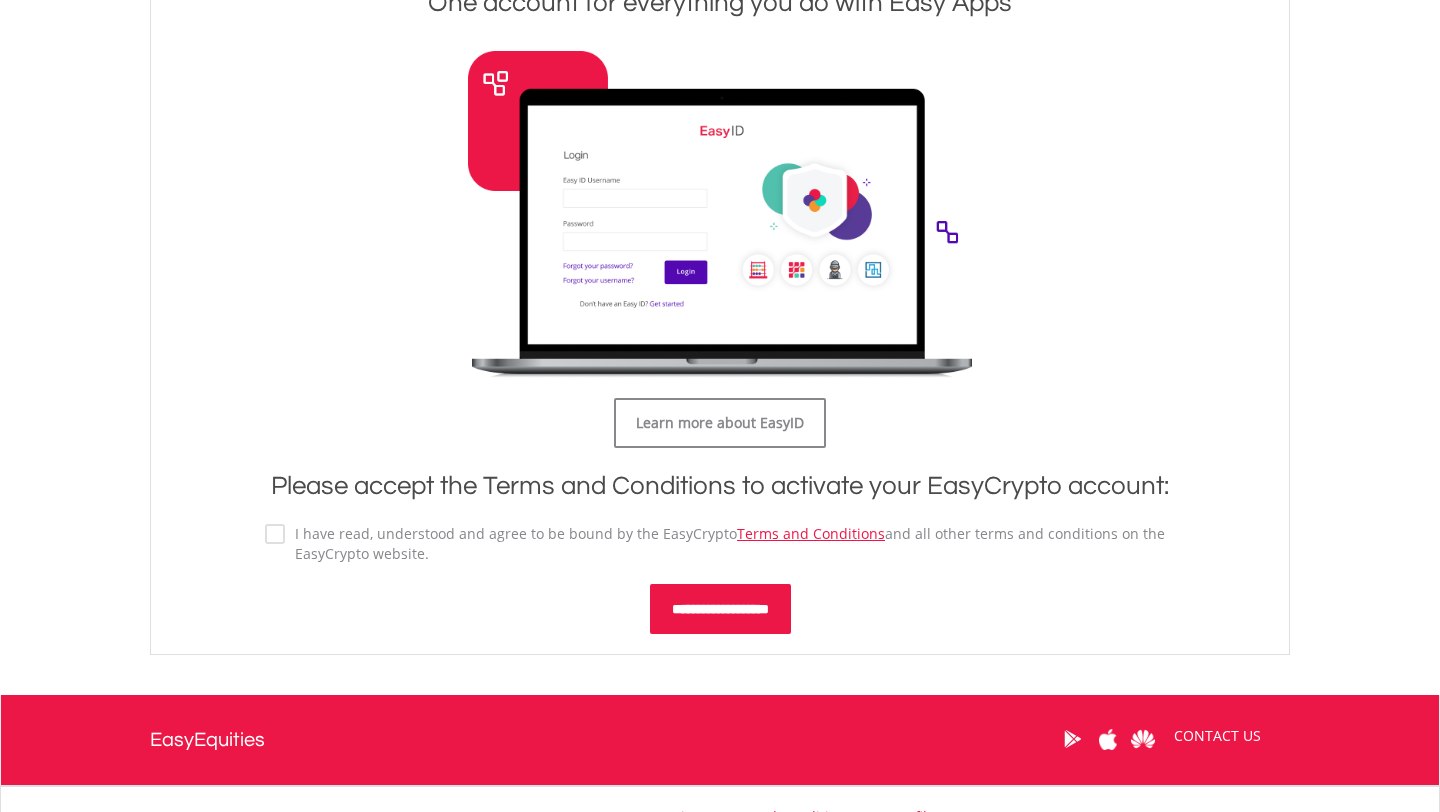 click on "**********" at bounding box center (720, 609) 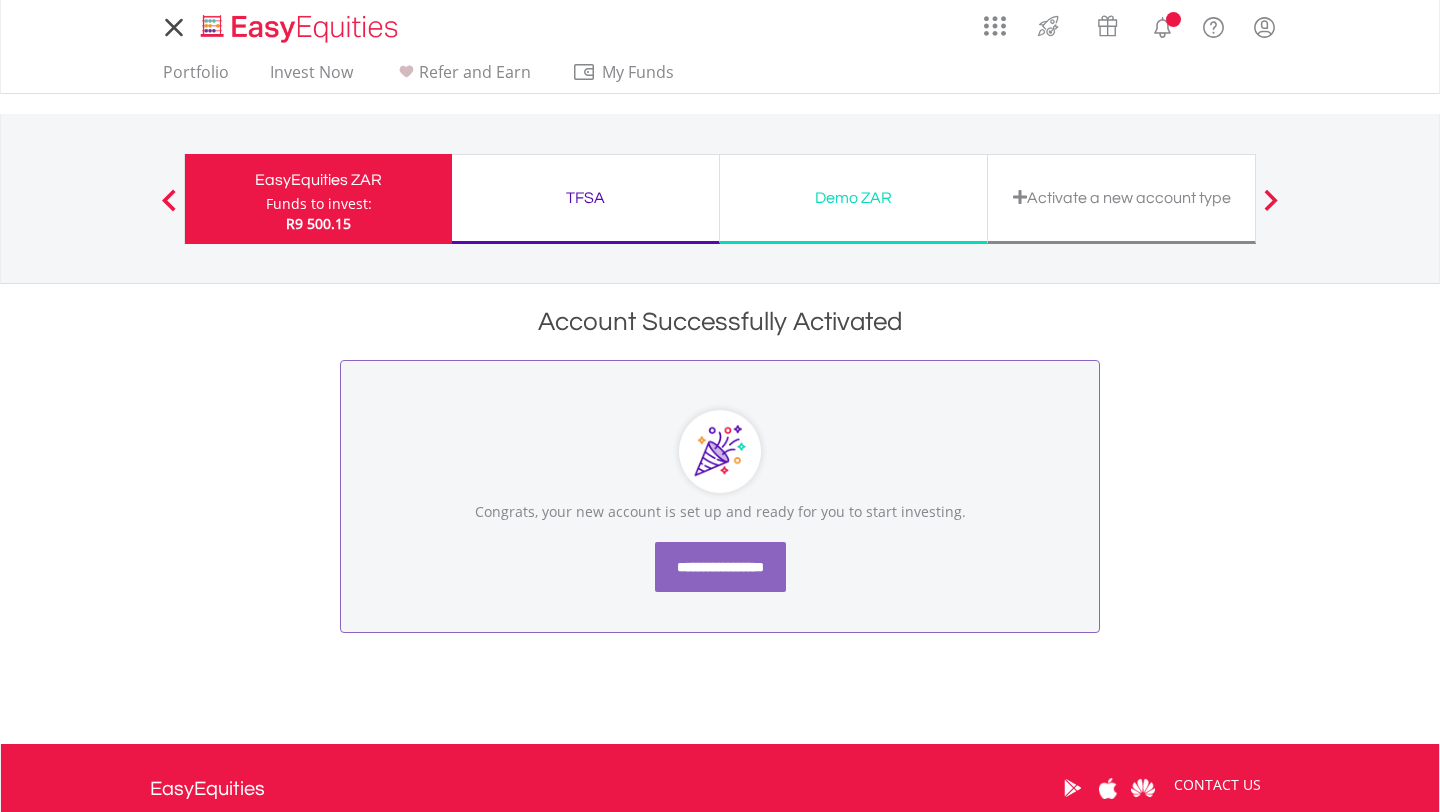 scroll, scrollTop: 0, scrollLeft: 0, axis: both 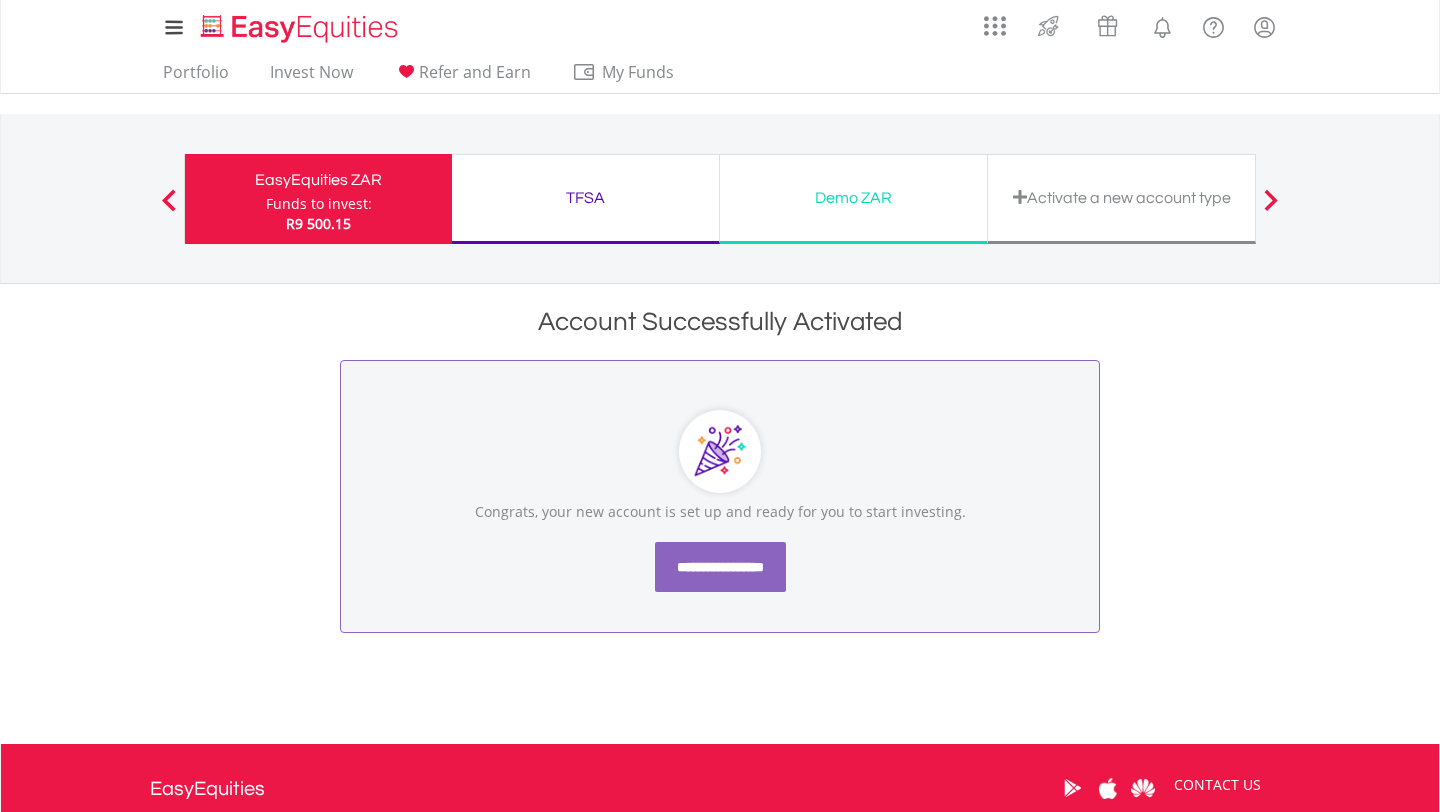 click on "**********" at bounding box center (720, 567) 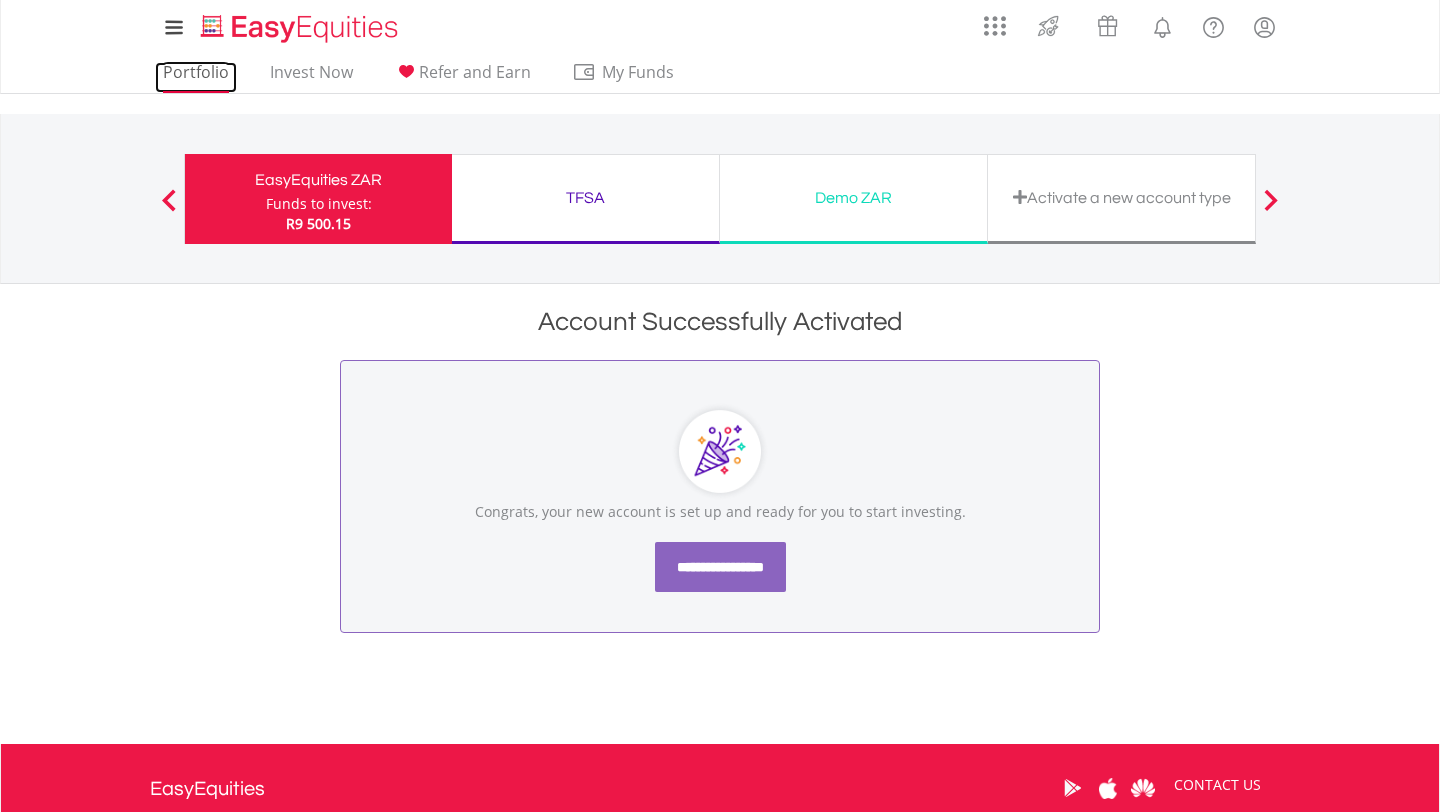 click on "Portfolio" at bounding box center (196, 77) 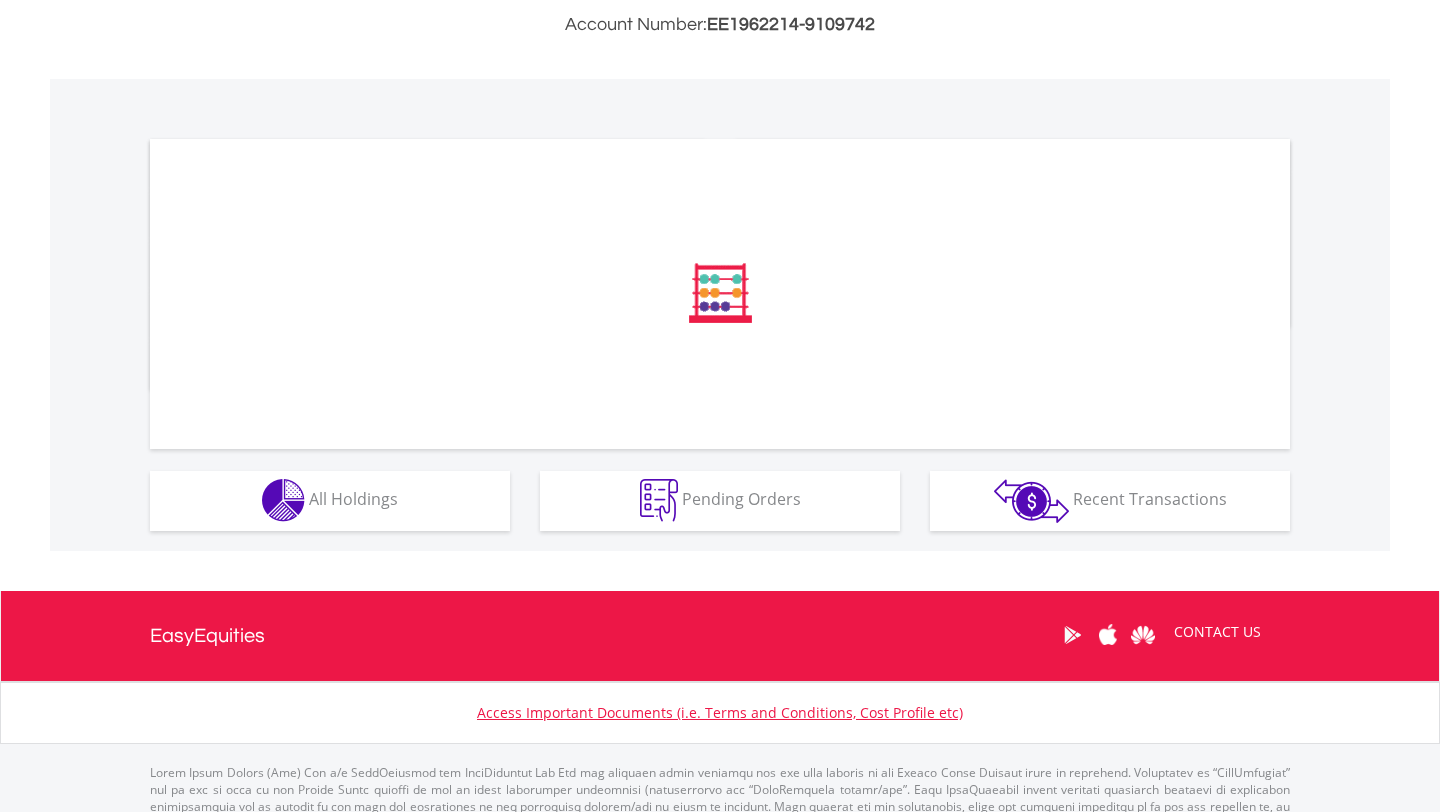 scroll, scrollTop: 546, scrollLeft: 0, axis: vertical 